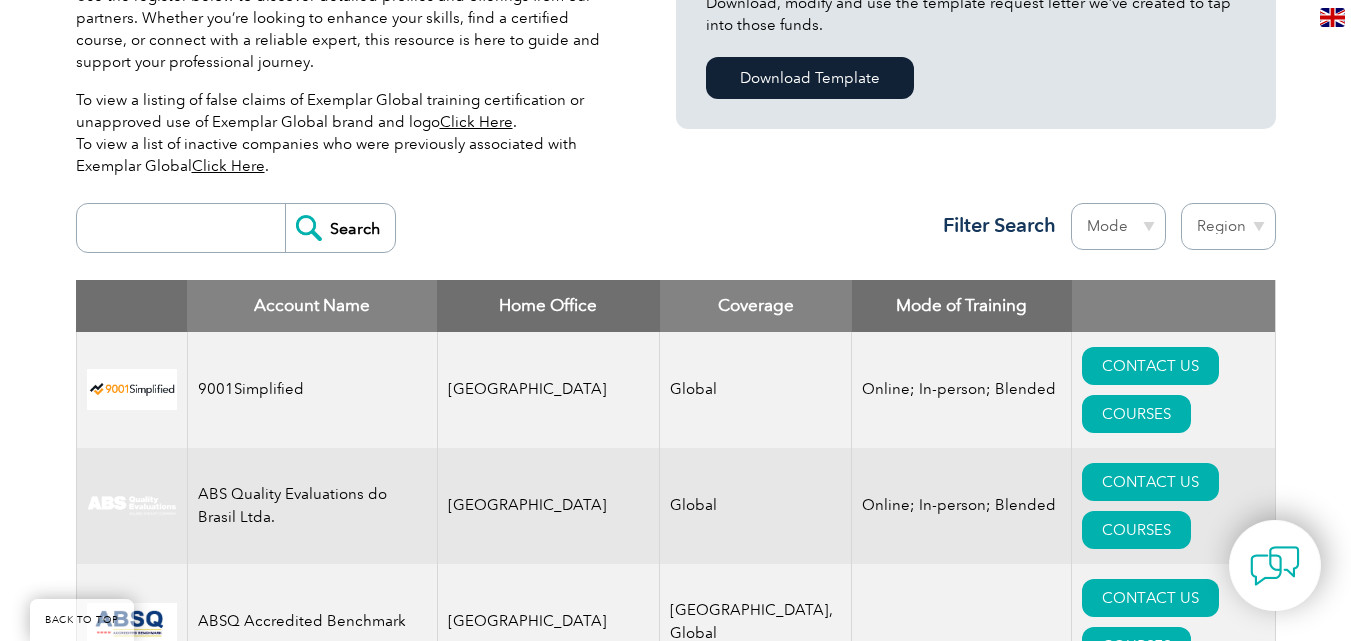 scroll, scrollTop: 600, scrollLeft: 0, axis: vertical 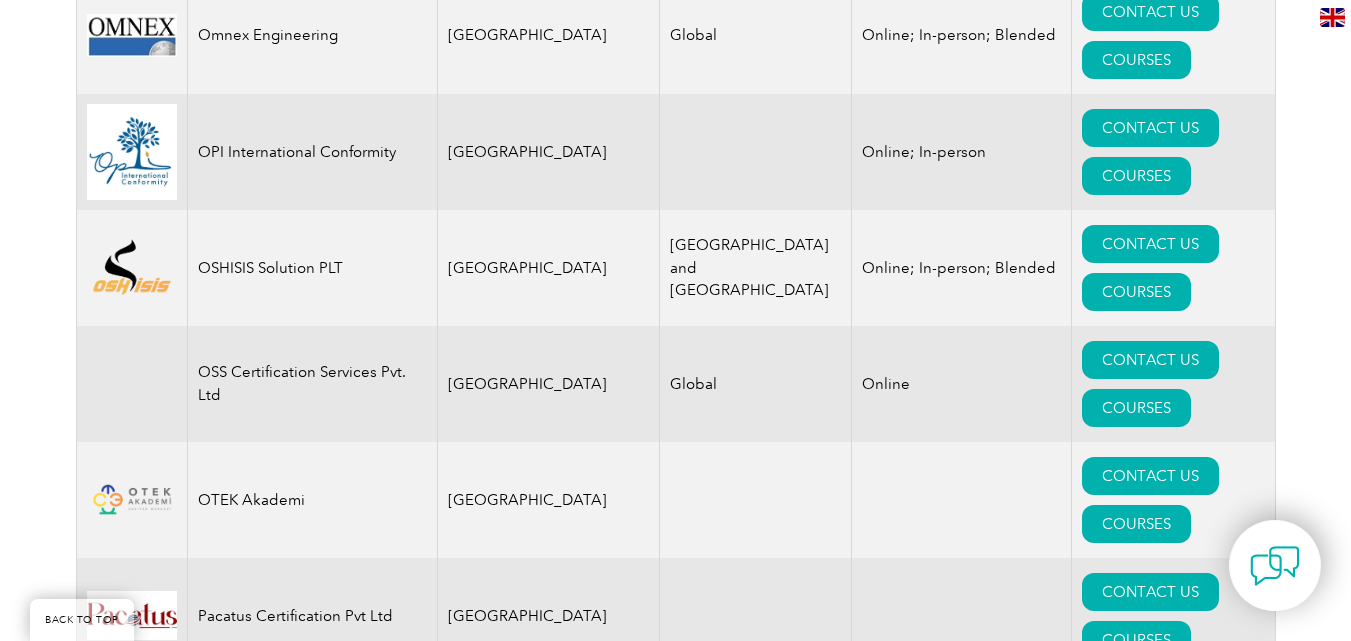 click on "CONTACT US" at bounding box center (1150, 10828) 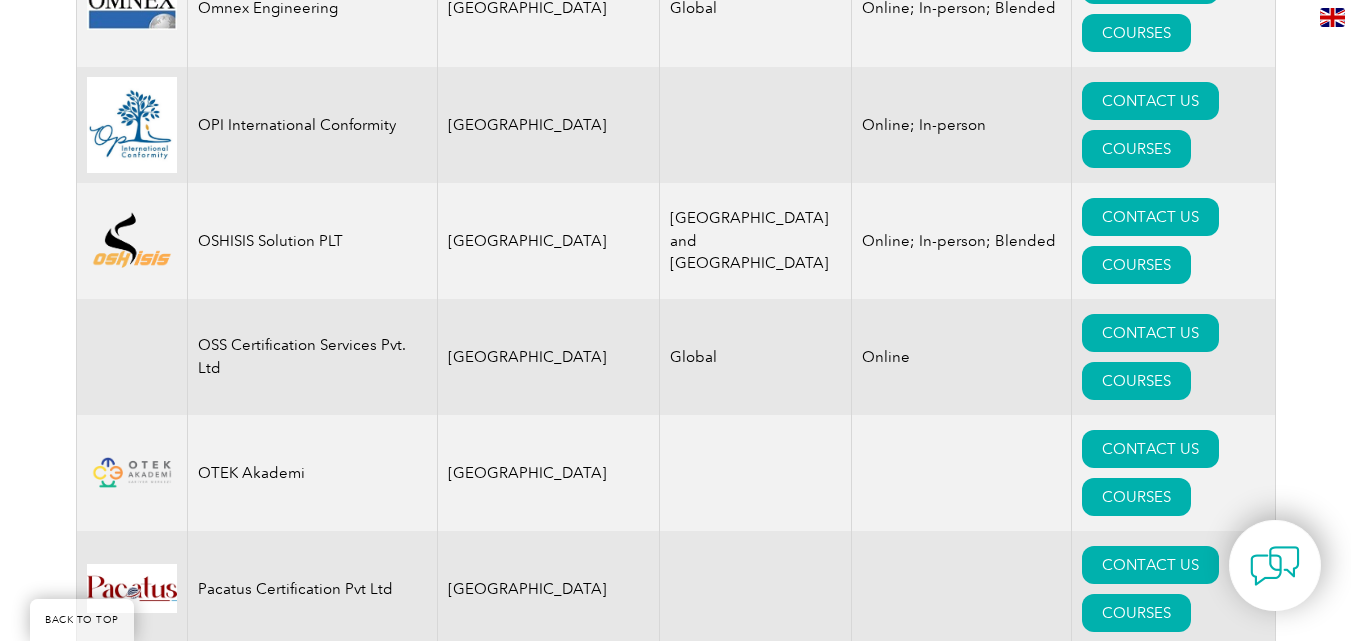 scroll, scrollTop: 22311, scrollLeft: 0, axis: vertical 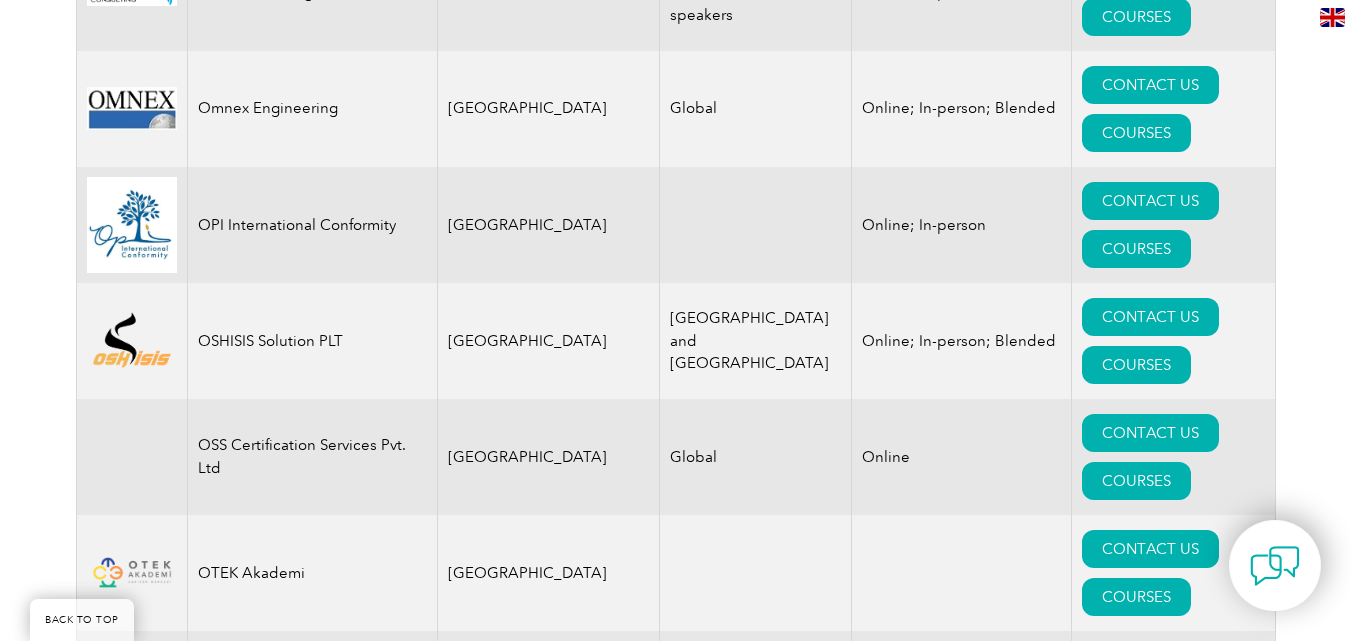 click on "CONTACT US" at bounding box center [1150, 10669] 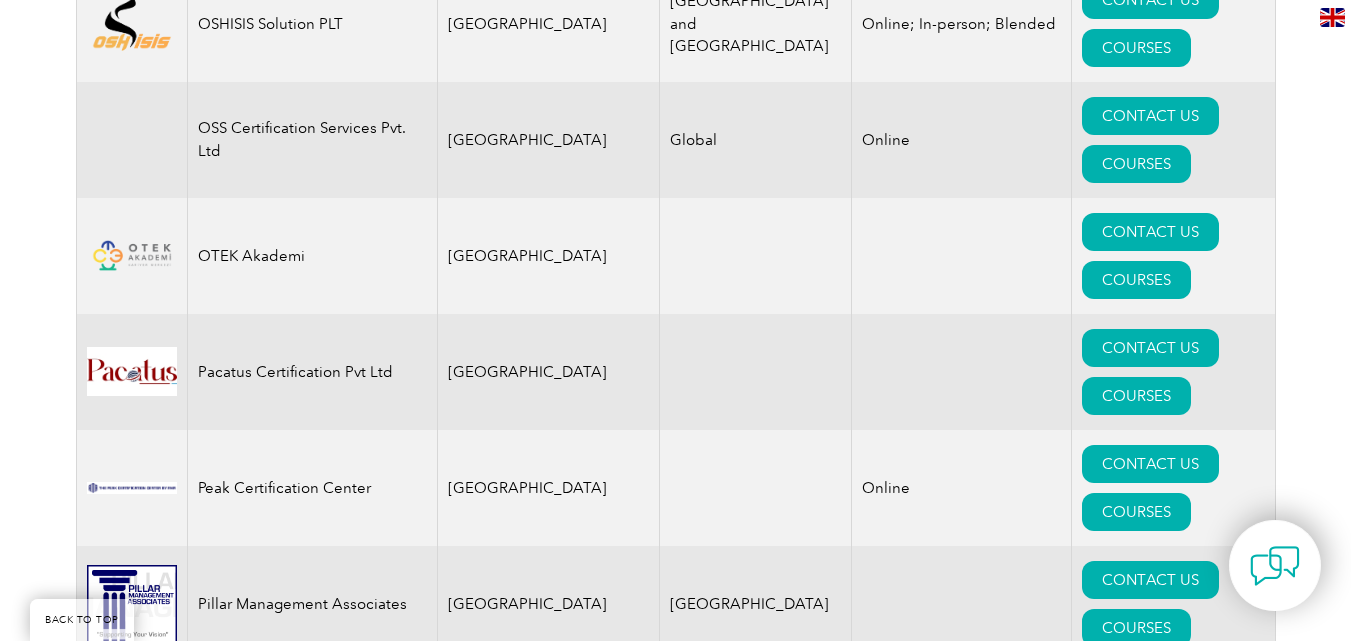 scroll, scrollTop: 22593, scrollLeft: 0, axis: vertical 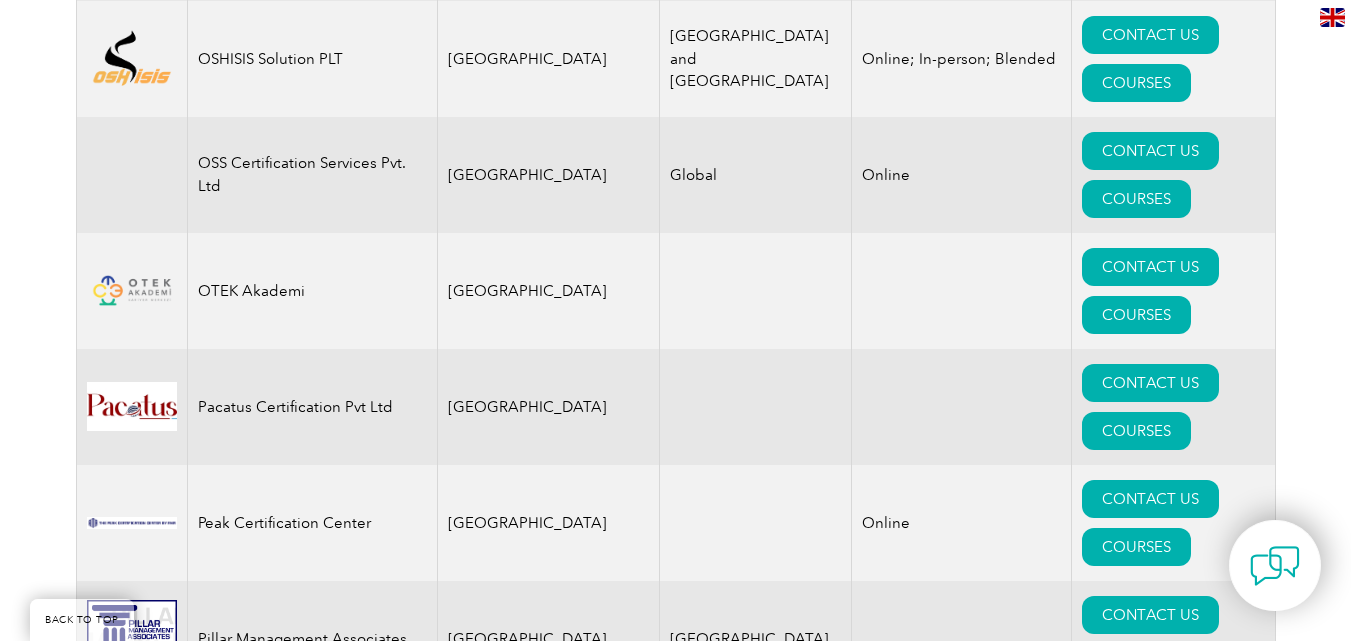 click on "CONTACT US" at bounding box center [1150, 10071] 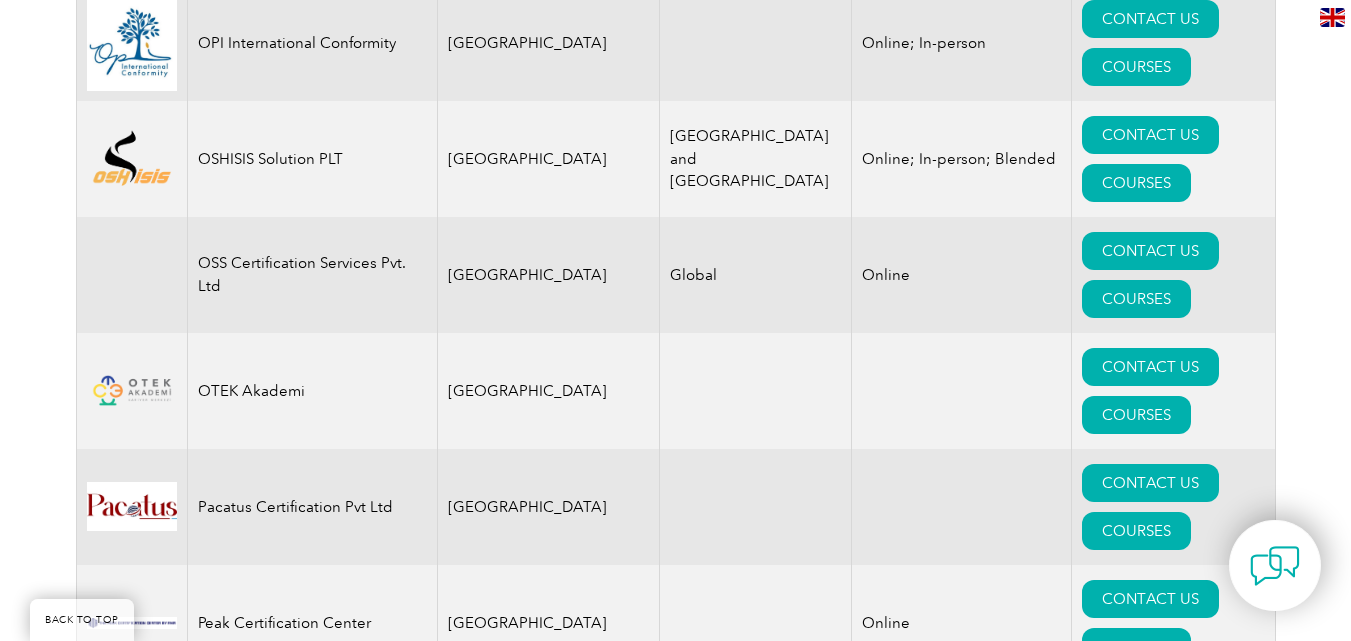 click on "VESTA ACADEMY PROFESSIONAL TRAINING - EIRELI" at bounding box center (312, 10195) 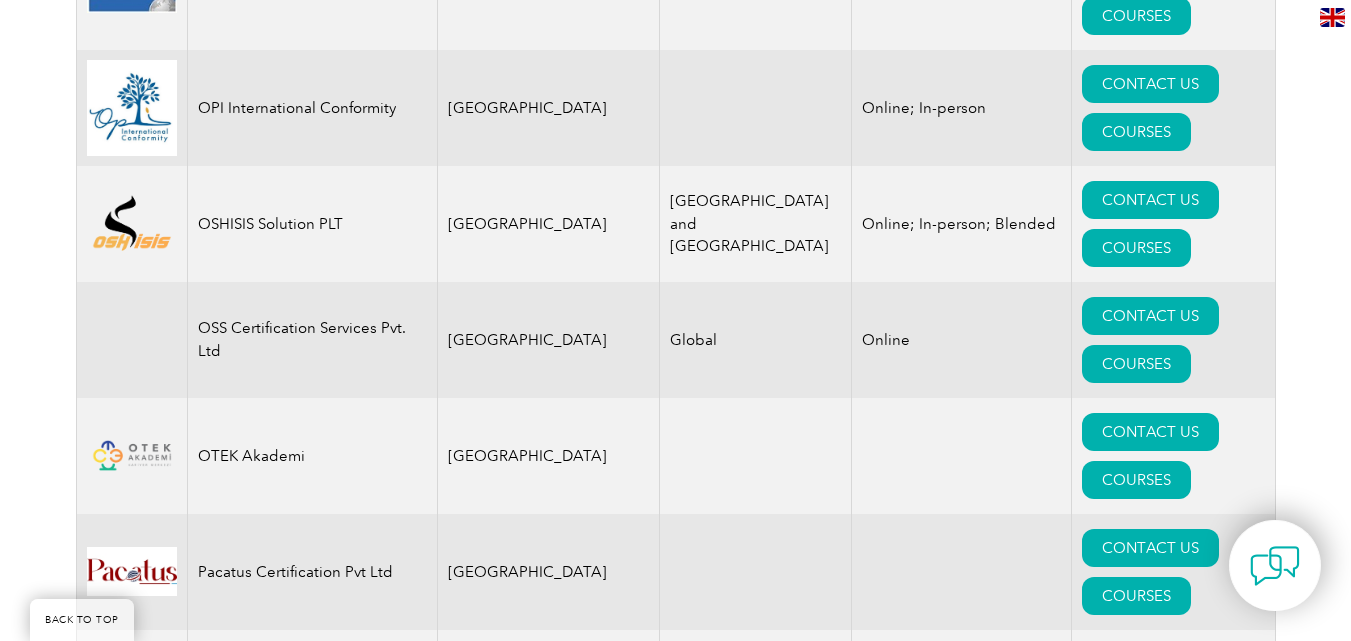 scroll, scrollTop: 22393, scrollLeft: 0, axis: vertical 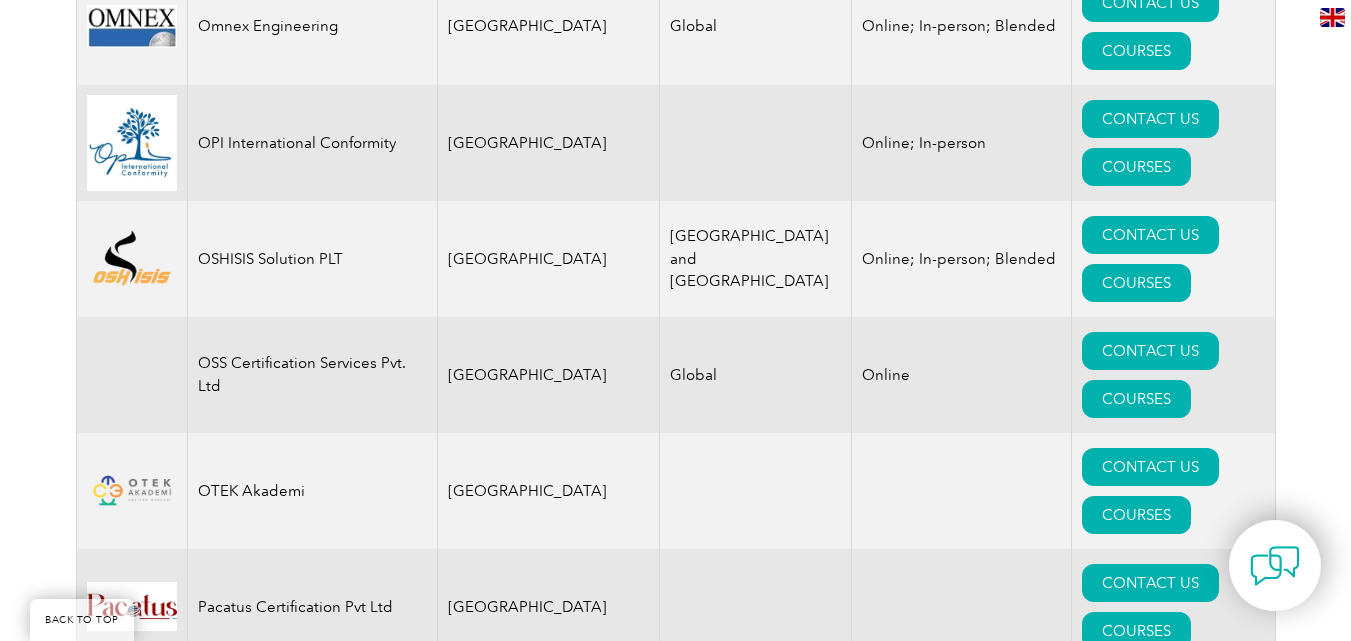 click on "CONTACT US" at bounding box center [1150, 10039] 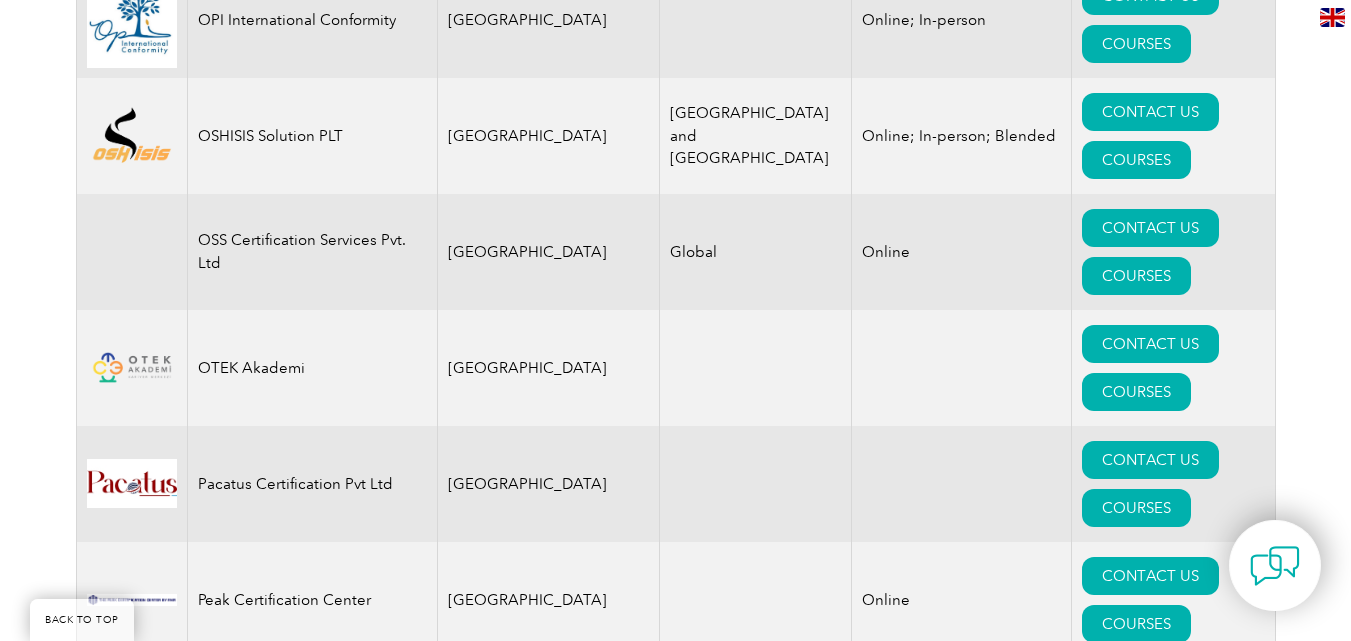 click on "9001Simplified
[GEOGRAPHIC_DATA]
Global
Online; In-person; Blended
CONTACT US
COURSES
ABS Quality Evaluations do Brasil Ltda.
Brazil
Global
Online; In-person; Blended
CONTACT US
COURSES
ABSQ Accredited Benchmark
[GEOGRAPHIC_DATA]
[GEOGRAPHIC_DATA], Global
CONTACT US
COURSES
Accolade Certifications
[GEOGRAPHIC_DATA]
Global
In-person
CONTACT US
COURSES
Accurate Global INC.
[GEOGRAPHIC_DATA]
Global
Online; In-person; Blended
CONTACT US
COURSES
Ace Management System Consultants
[GEOGRAPHIC_DATA]
Global
Online; In-person; Blended
CONTACT US
COURSES
ACME" at bounding box center (675, -5345) 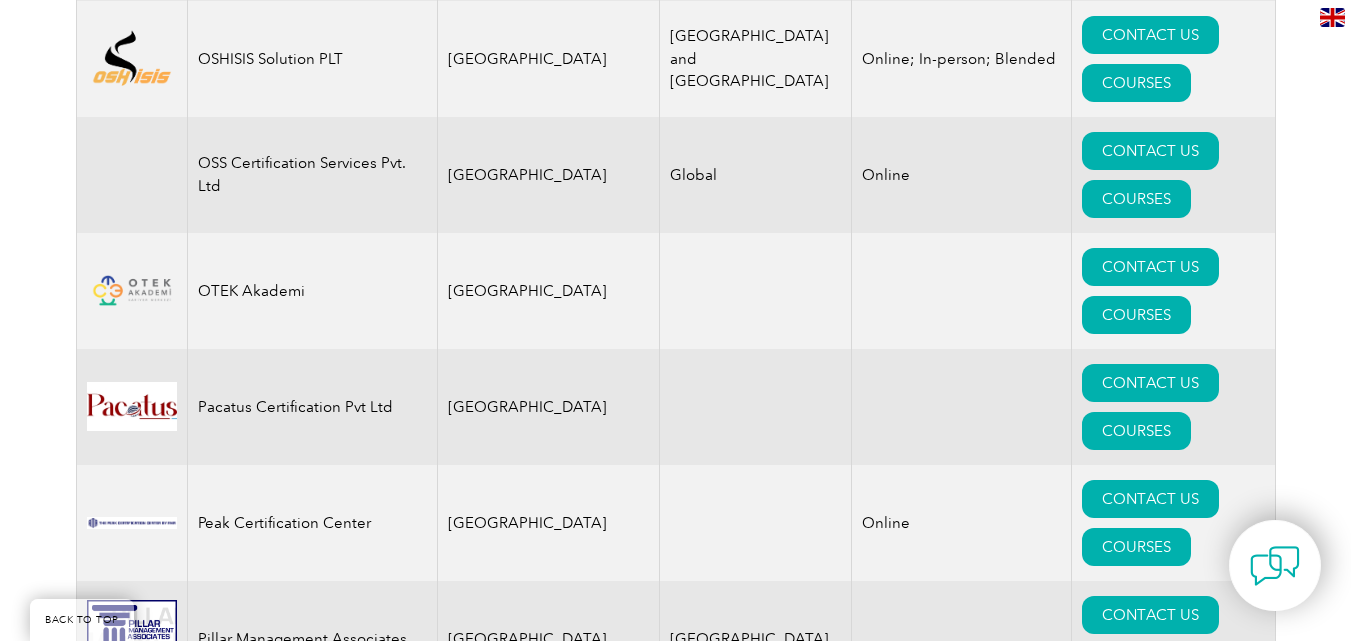 click on "VESTA ACADEMY PROFESSIONAL TRAINING - EIRELI" at bounding box center (312, 10095) 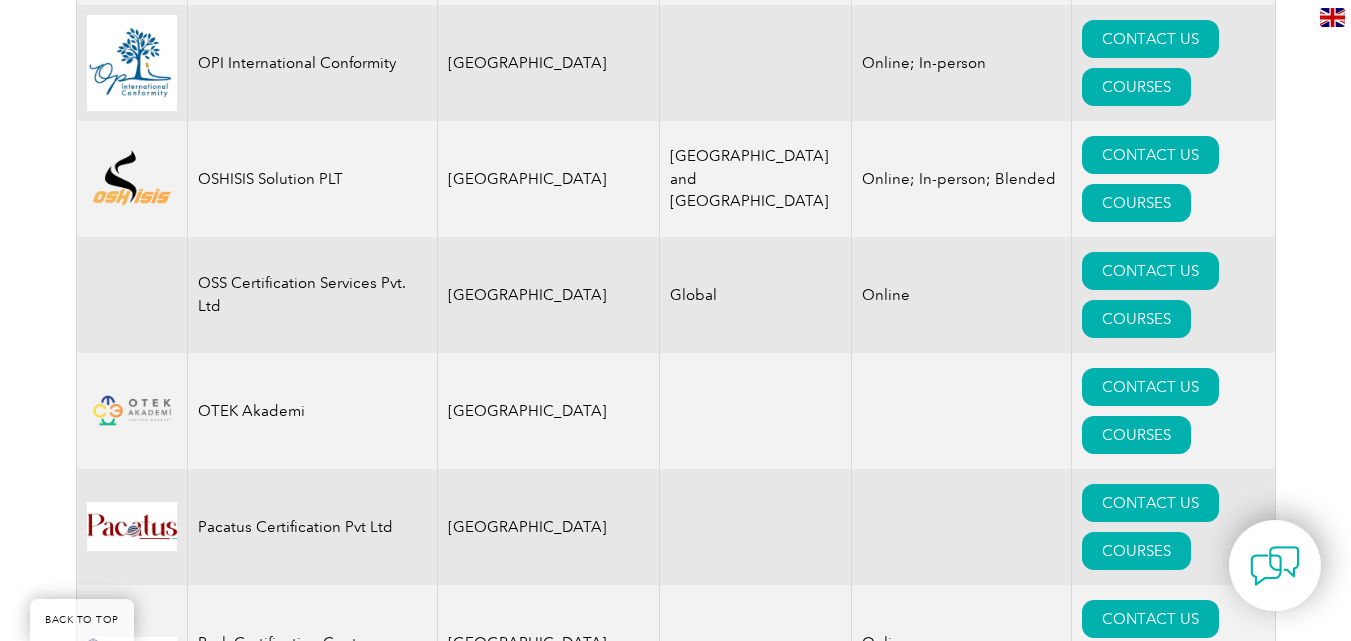 scroll, scrollTop: 22393, scrollLeft: 0, axis: vertical 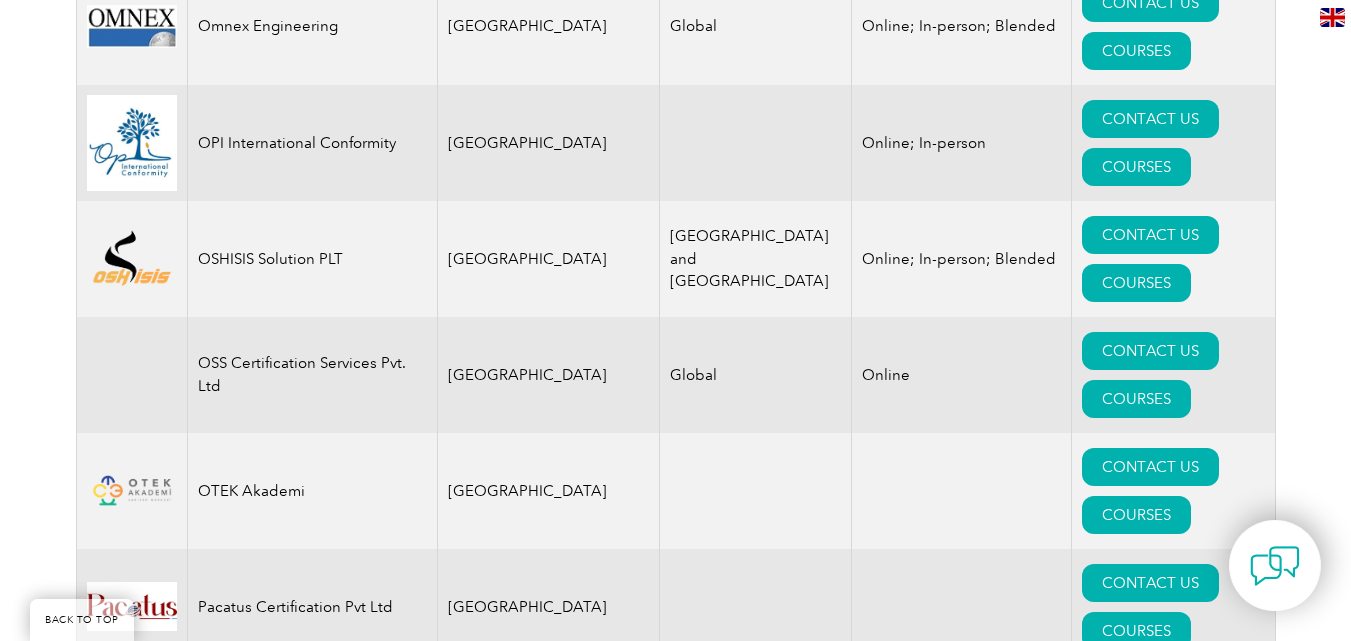 click on "Verrico Associates" at bounding box center (312, 10179) 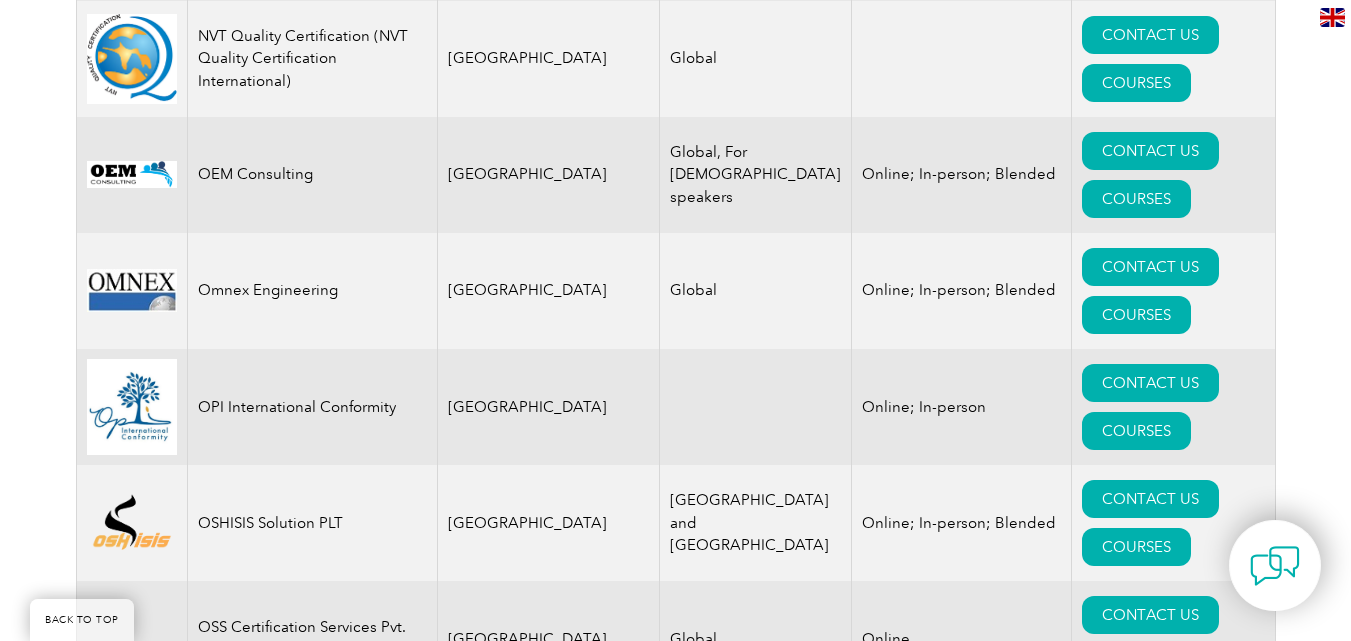 scroll, scrollTop: 22093, scrollLeft: 0, axis: vertical 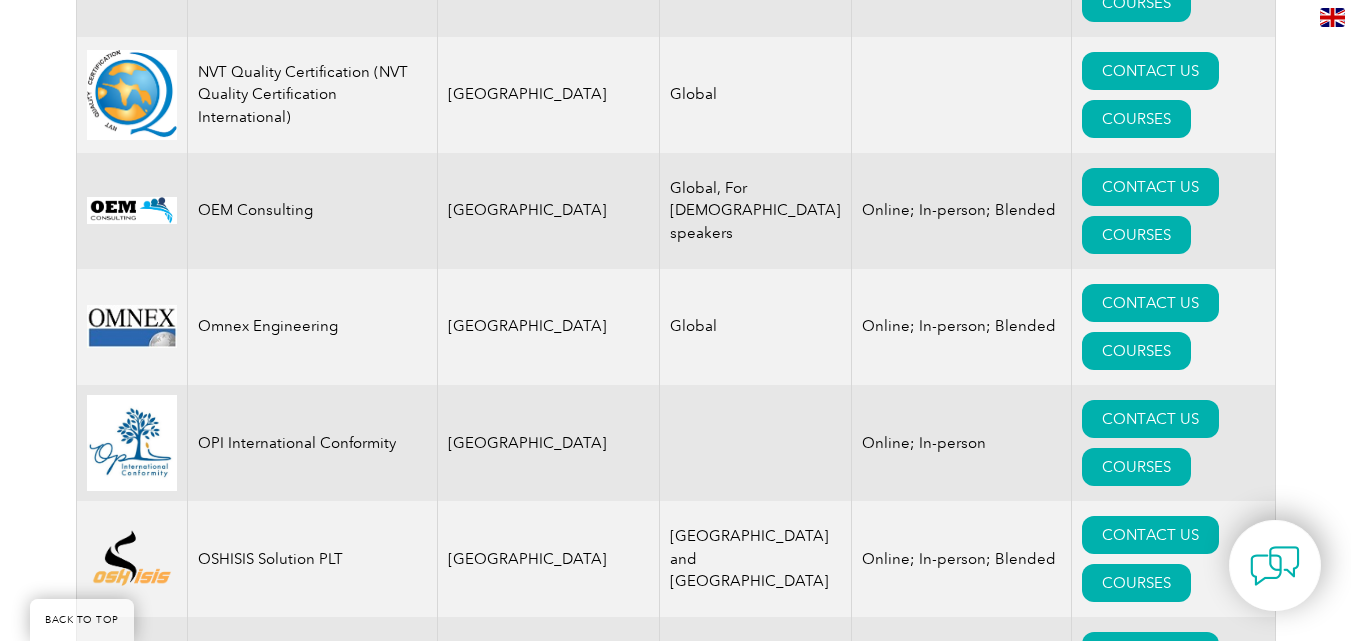 click on "CONTACT US" at bounding box center [1150, 9856] 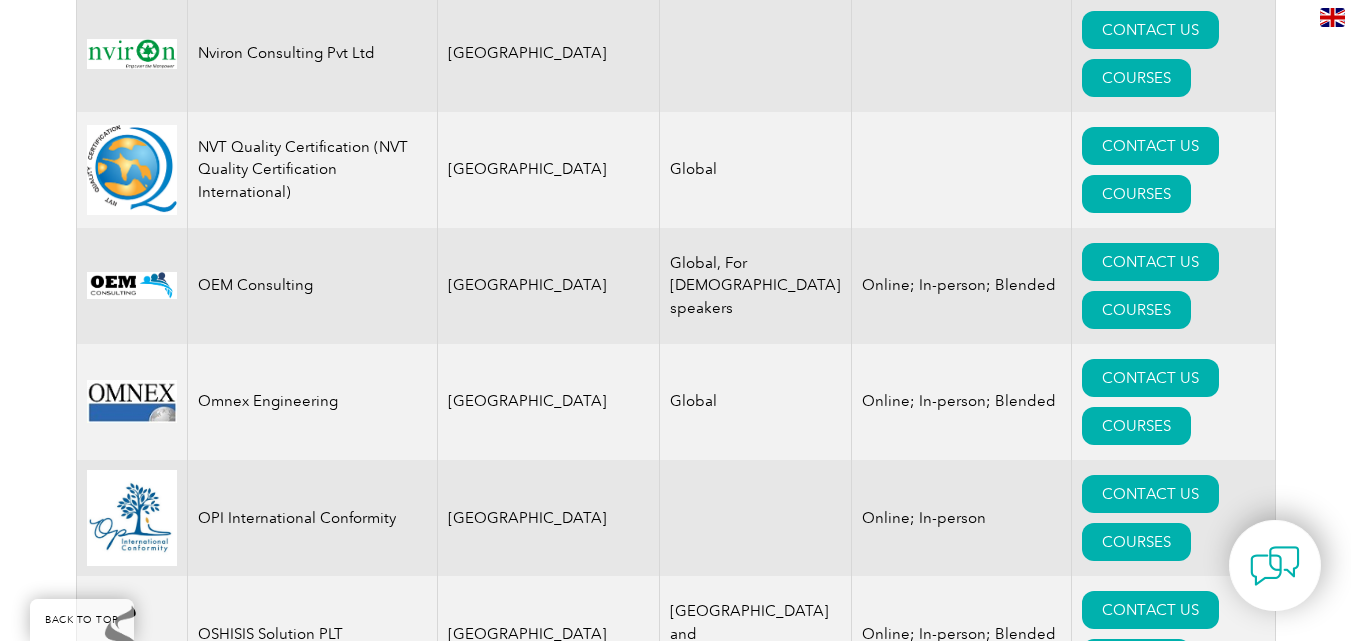scroll, scrollTop: 21993, scrollLeft: 0, axis: vertical 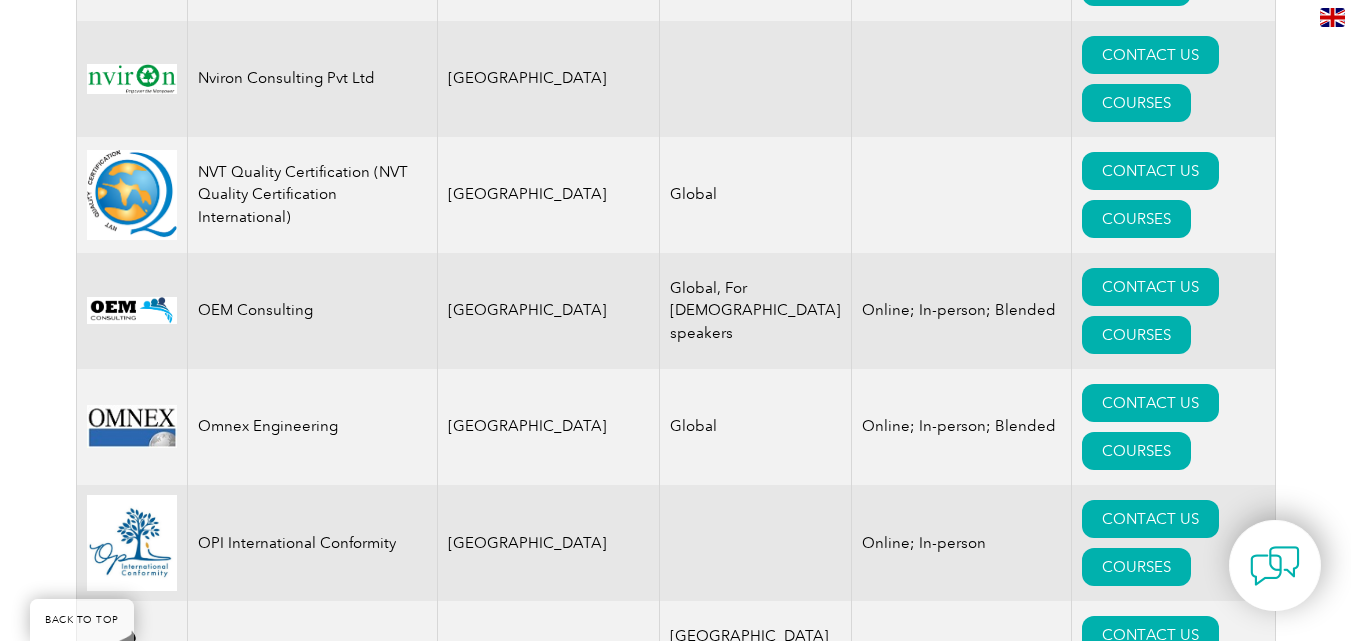 click on "CONTACT US" at bounding box center (1150, 9704) 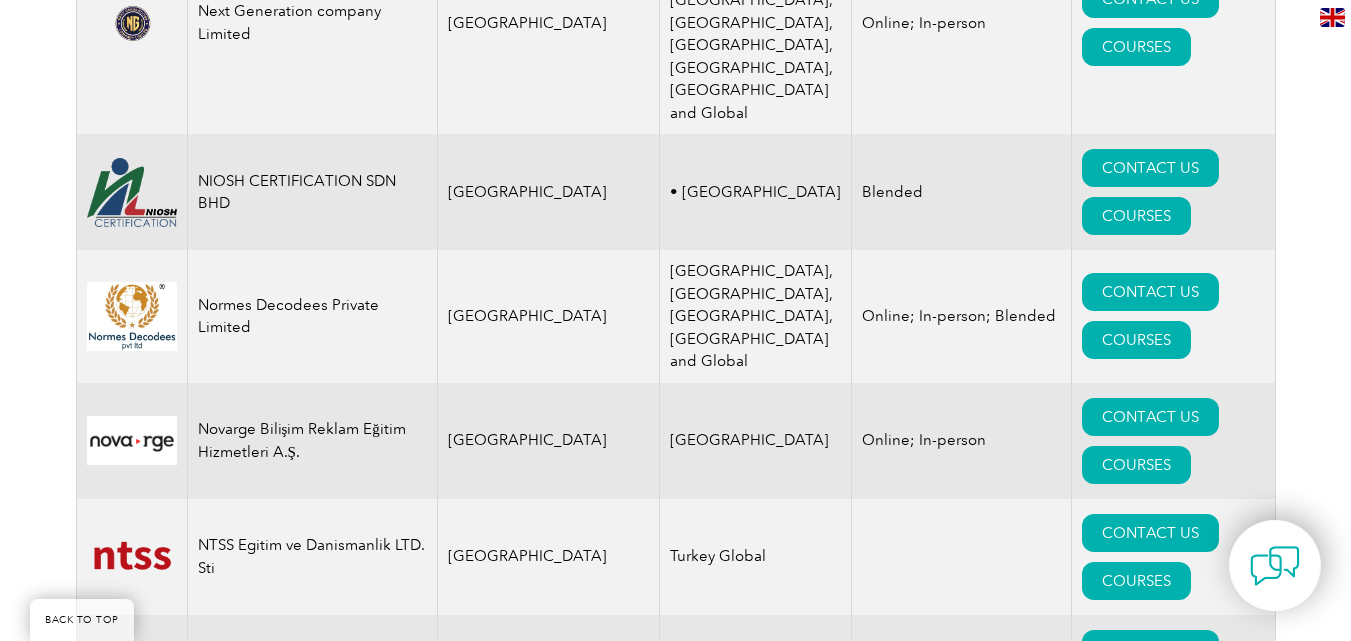 scroll, scrollTop: 21393, scrollLeft: 0, axis: vertical 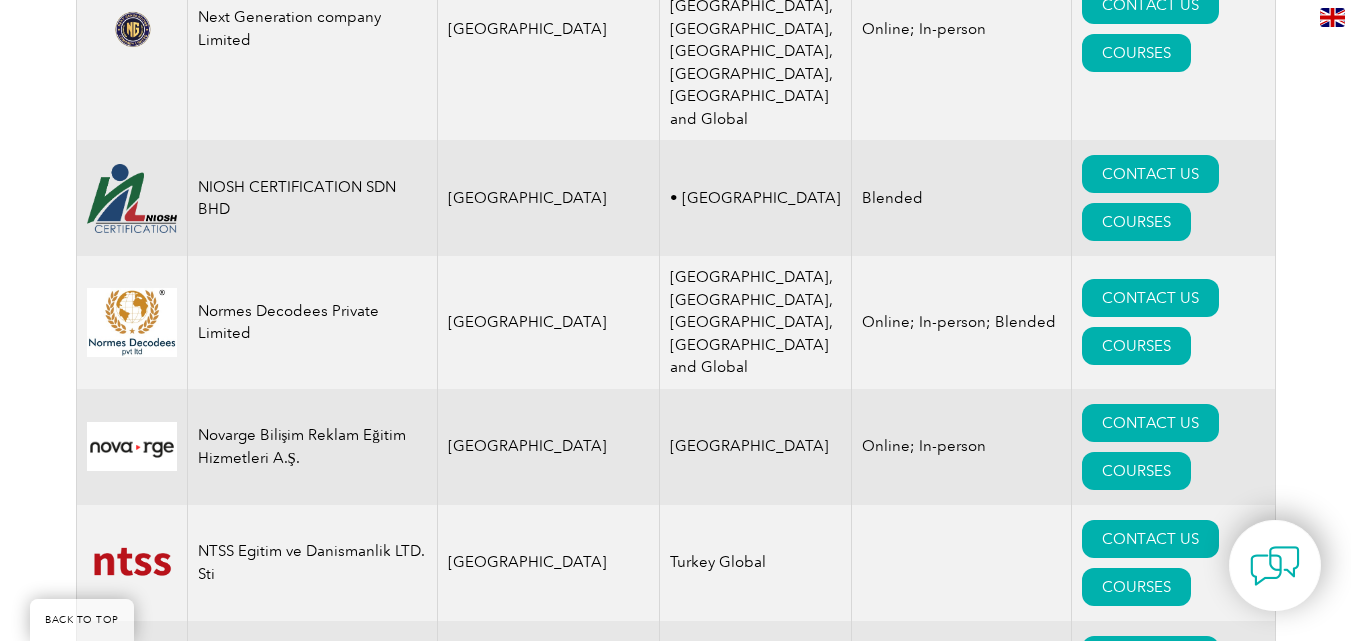 click on "CONTACT US" at bounding box center [1150, 9495] 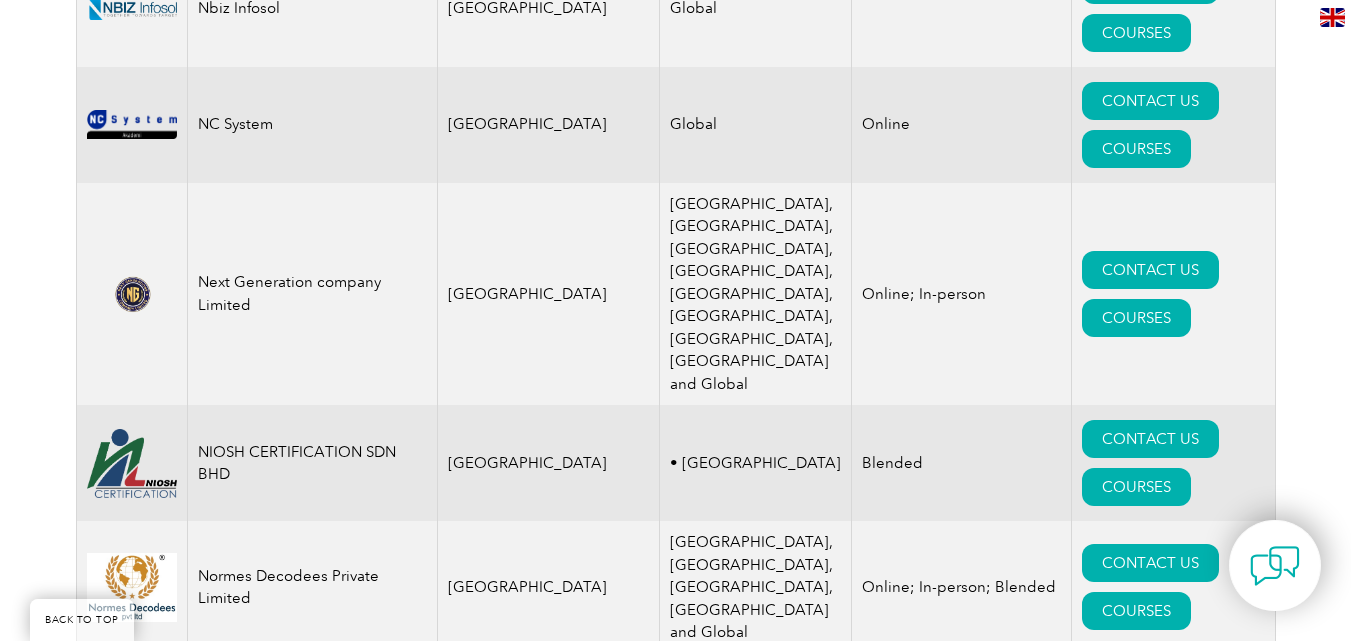 scroll, scrollTop: 21093, scrollLeft: 0, axis: vertical 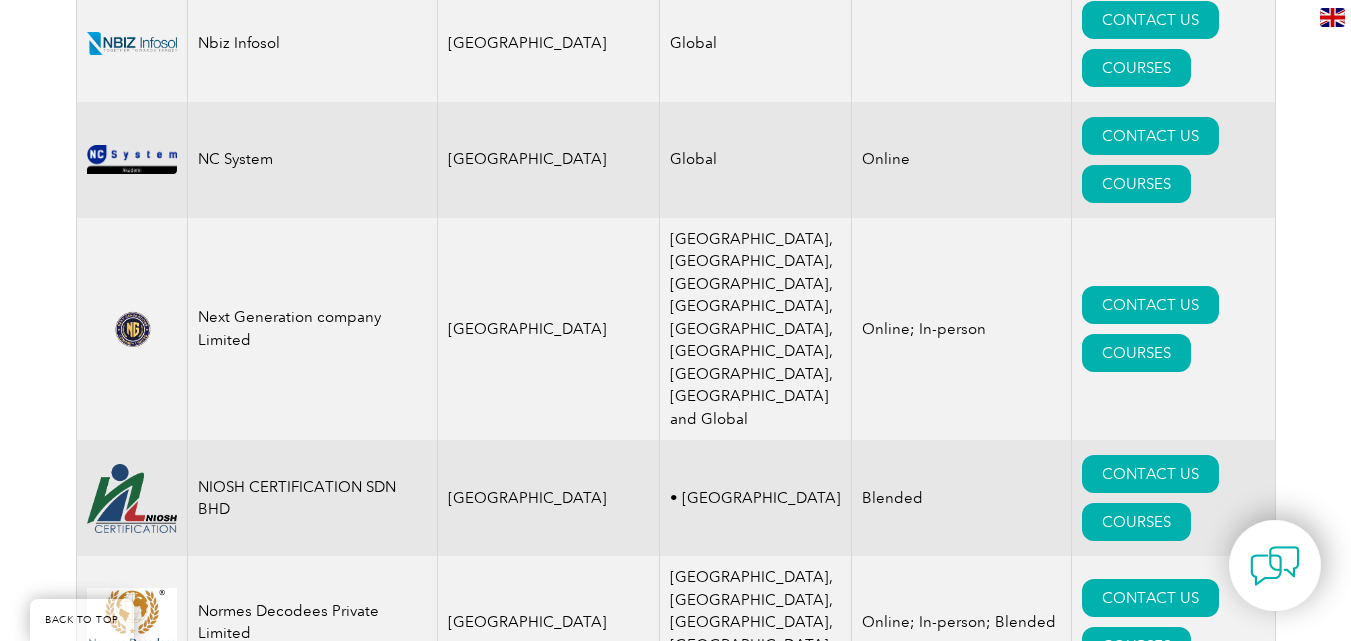 click on "CONTACT US" at bounding box center [1150, 9331] 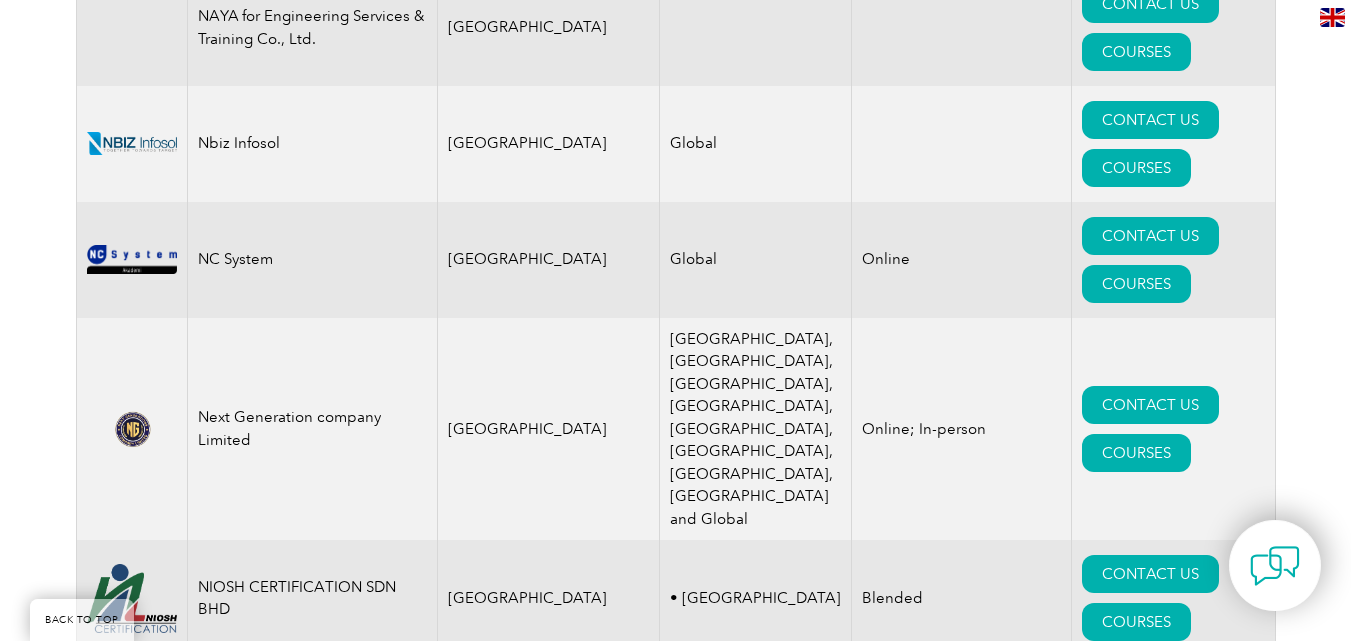 click on "CONTACT US" at bounding box center [1150, 9315] 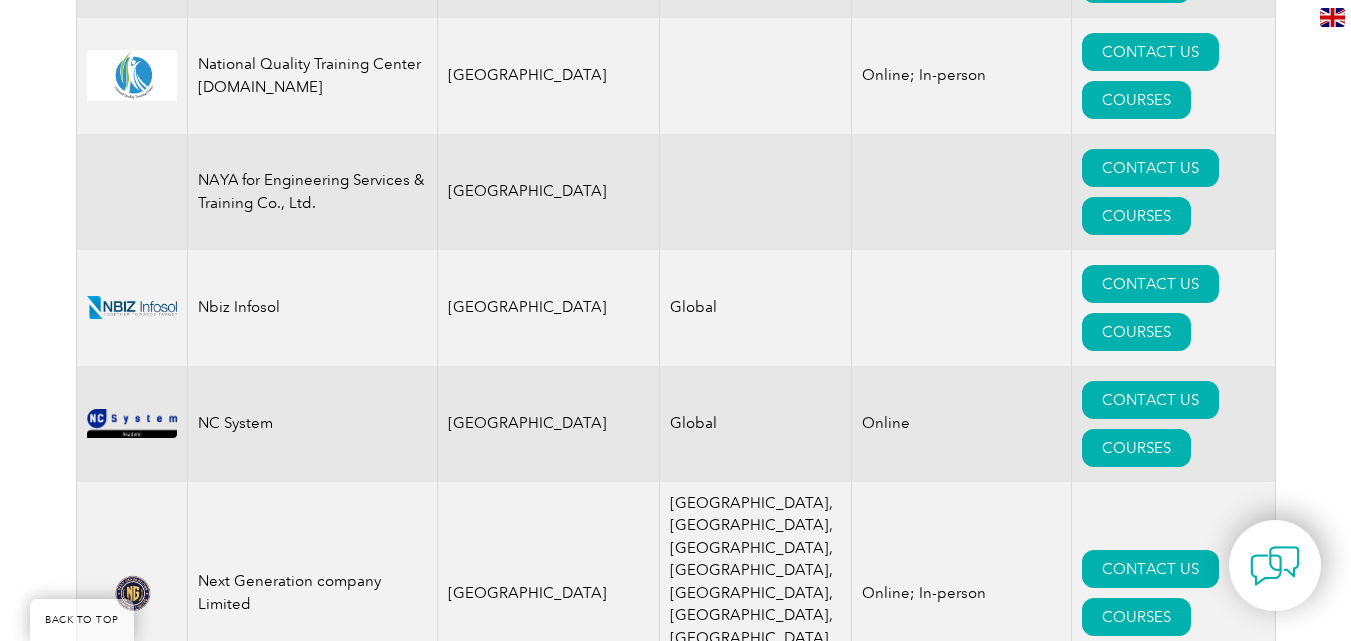 scroll, scrollTop: 20793, scrollLeft: 0, axis: vertical 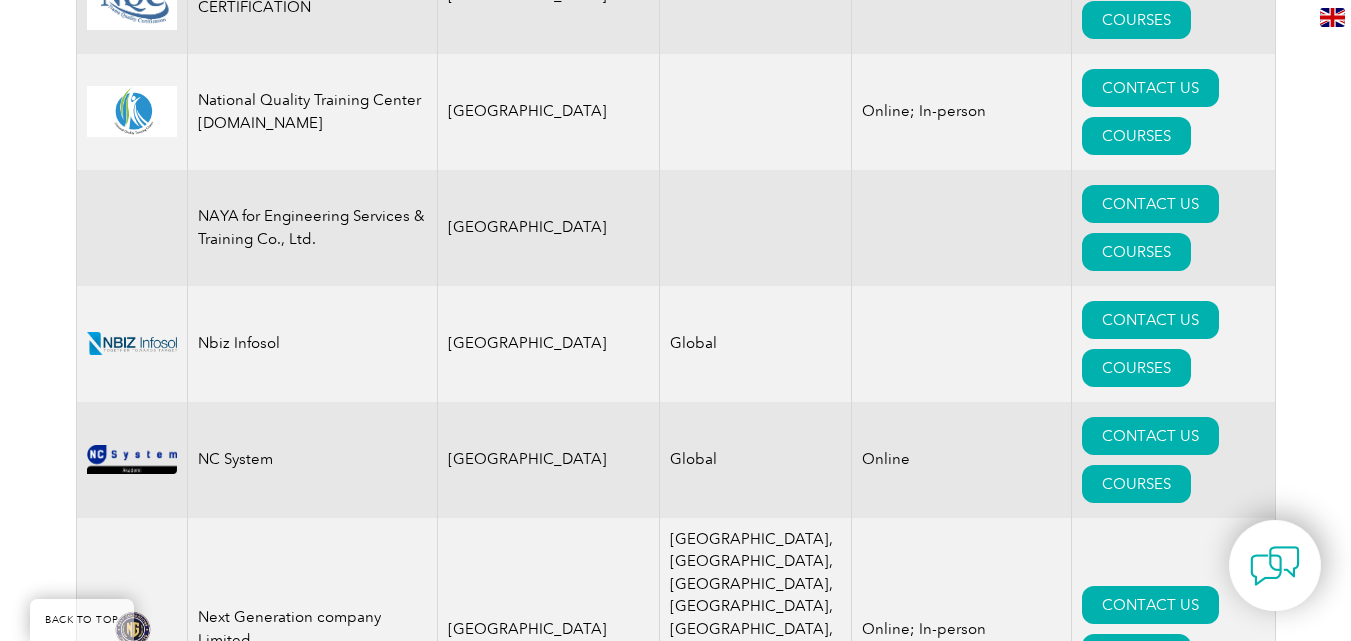 click on "CONTACT US" at bounding box center [1150, 9051] 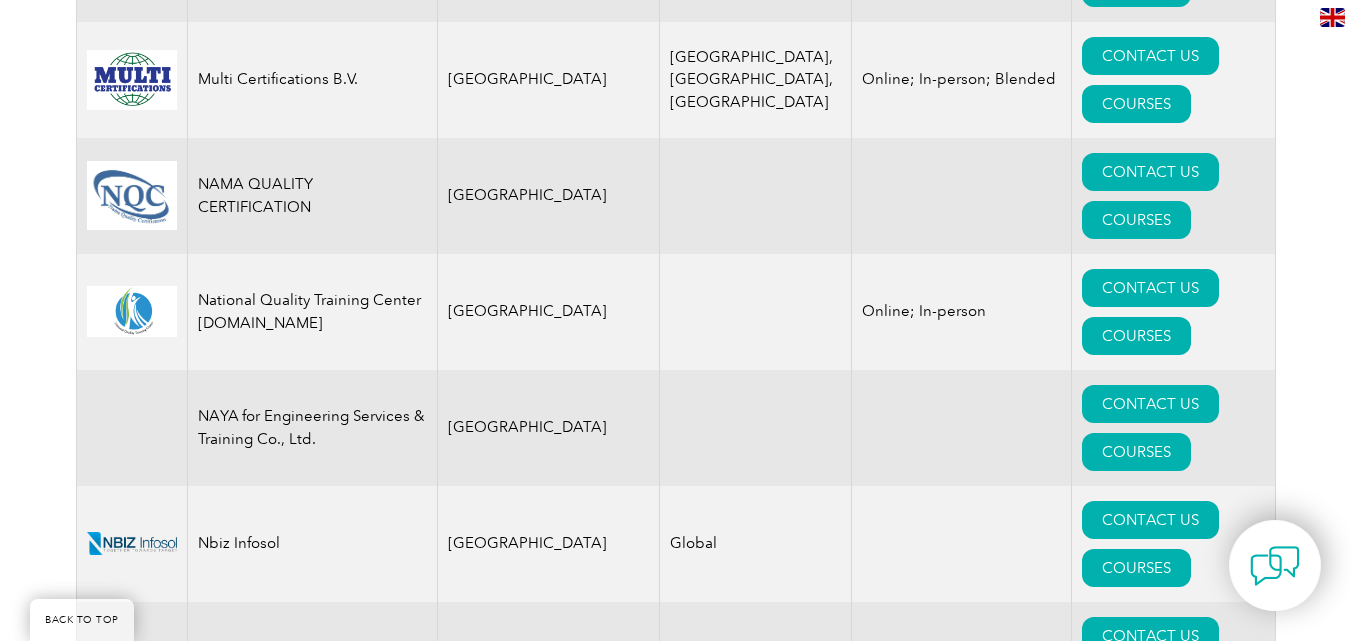 scroll, scrollTop: 20493, scrollLeft: 0, axis: vertical 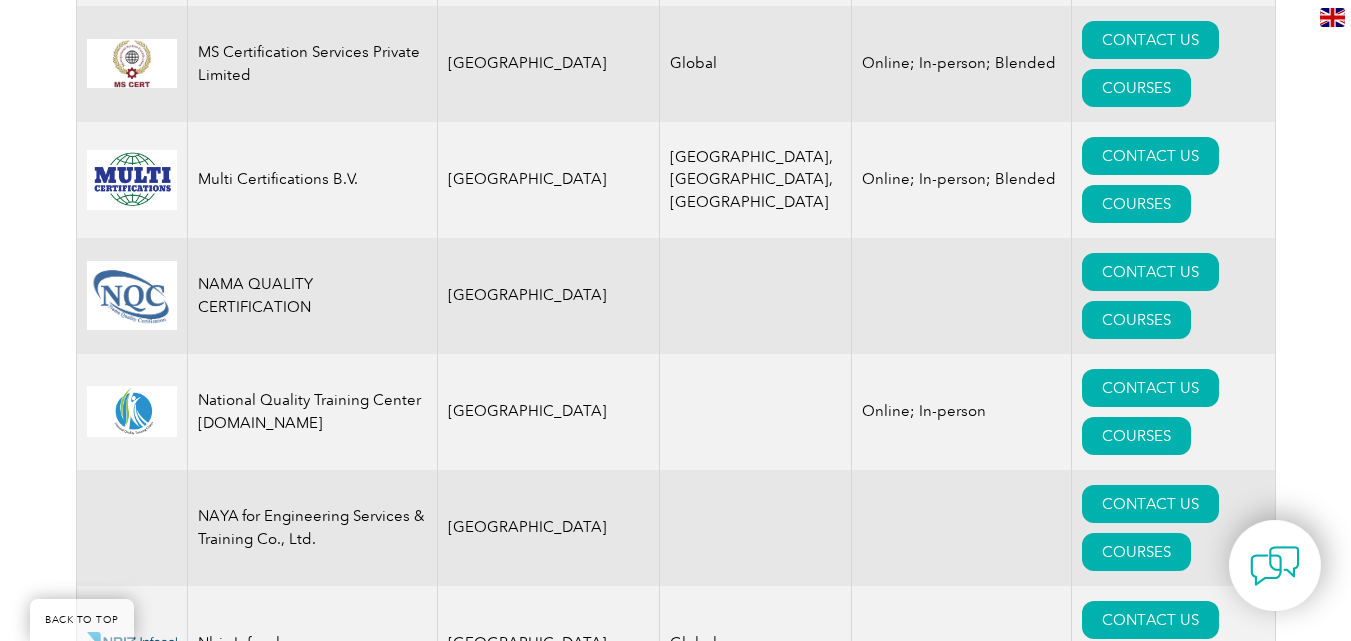click on "CONTACT US" at bounding box center [1150, 8887] 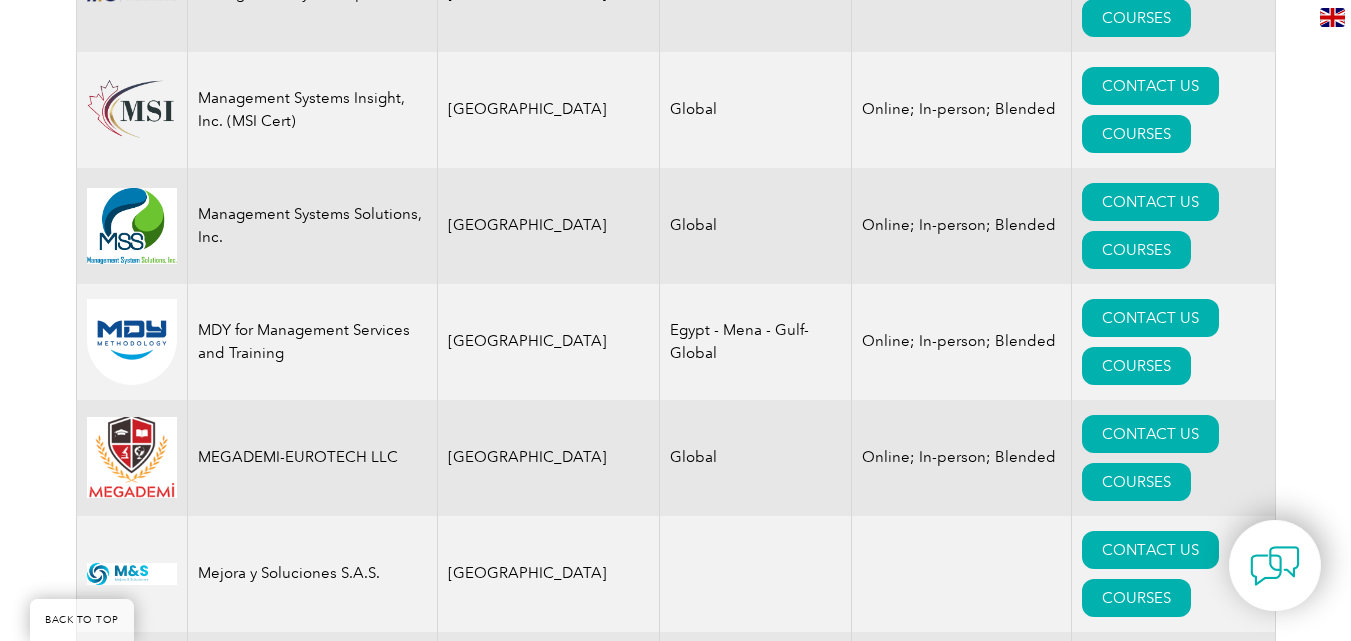 scroll, scrollTop: 18593, scrollLeft: 0, axis: vertical 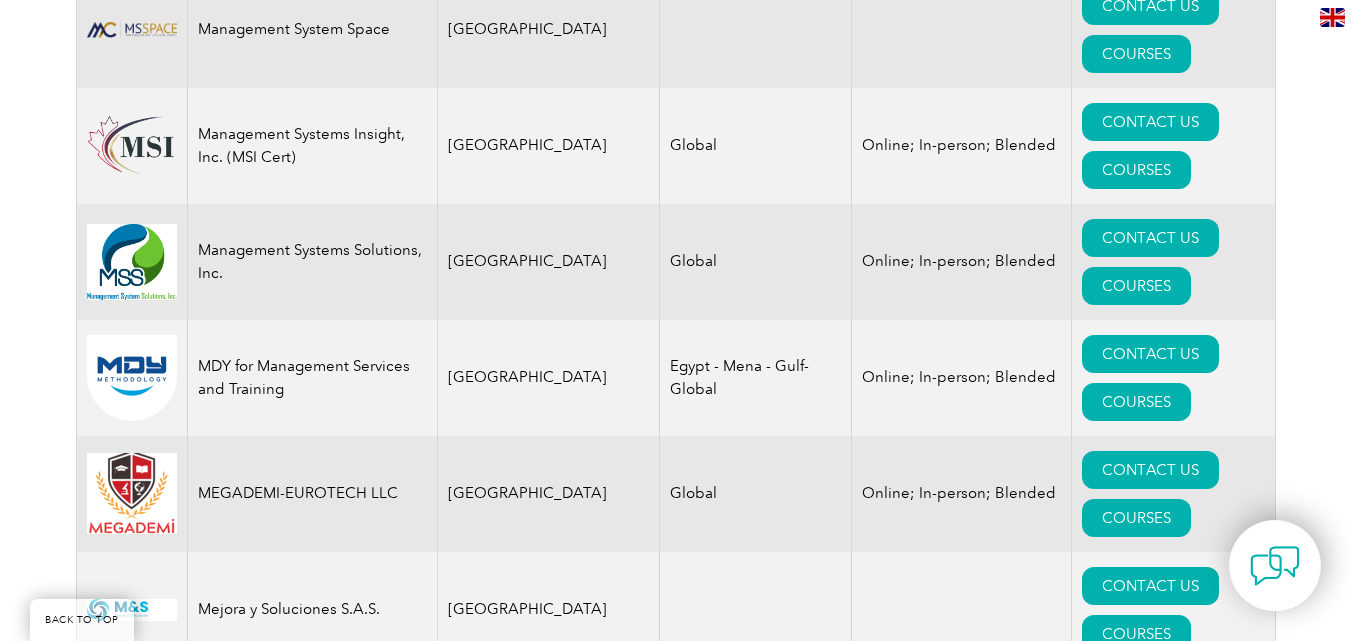 click on "CONTACT US" at bounding box center [1150, 8219] 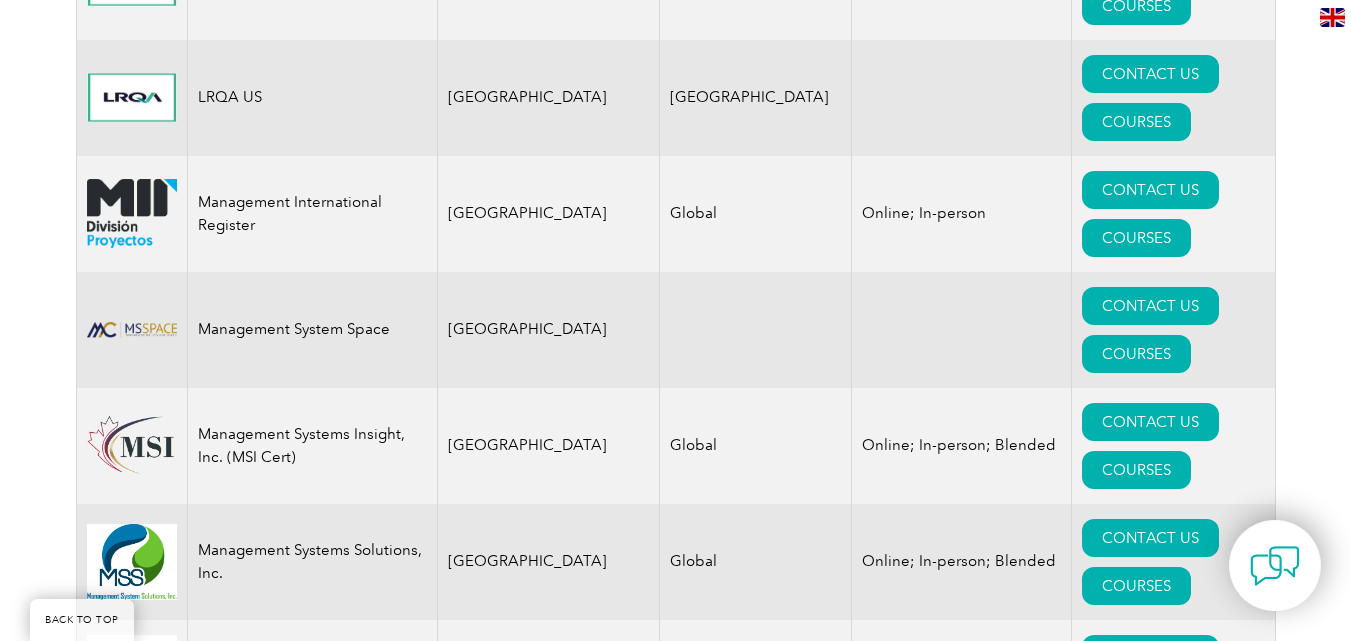click on "CONTACT US" at bounding box center [1150, 8055] 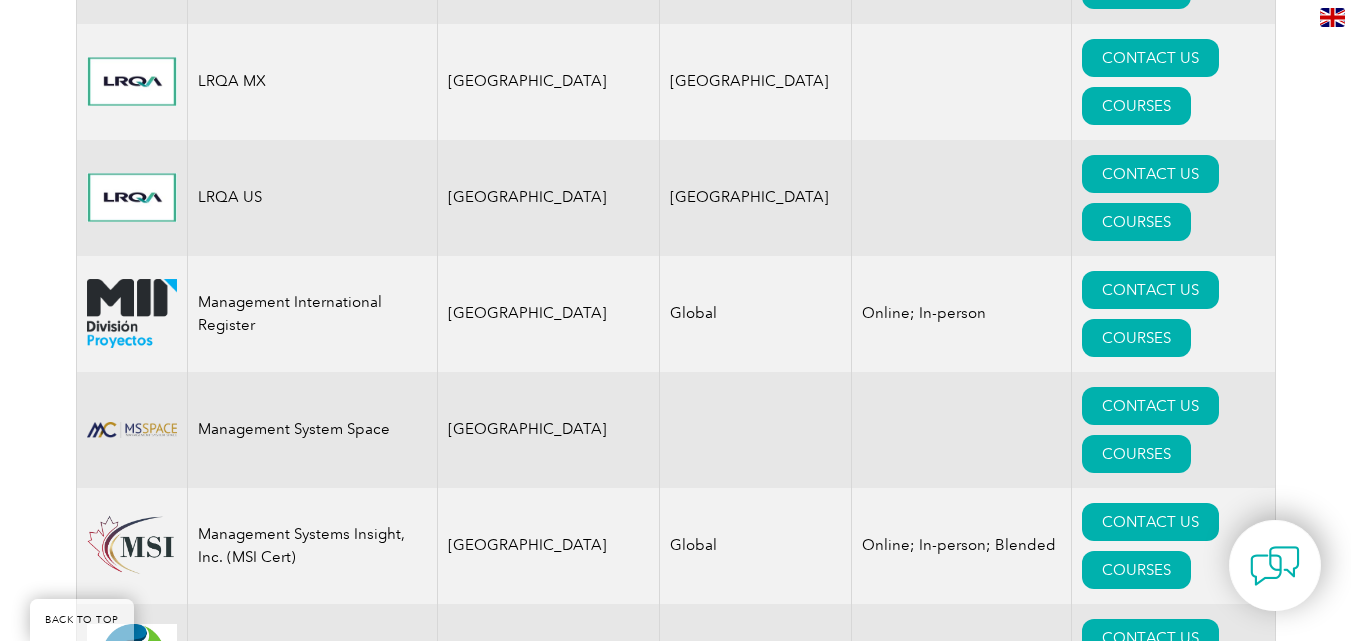 click on "CONTACT US" at bounding box center (1150, 8039) 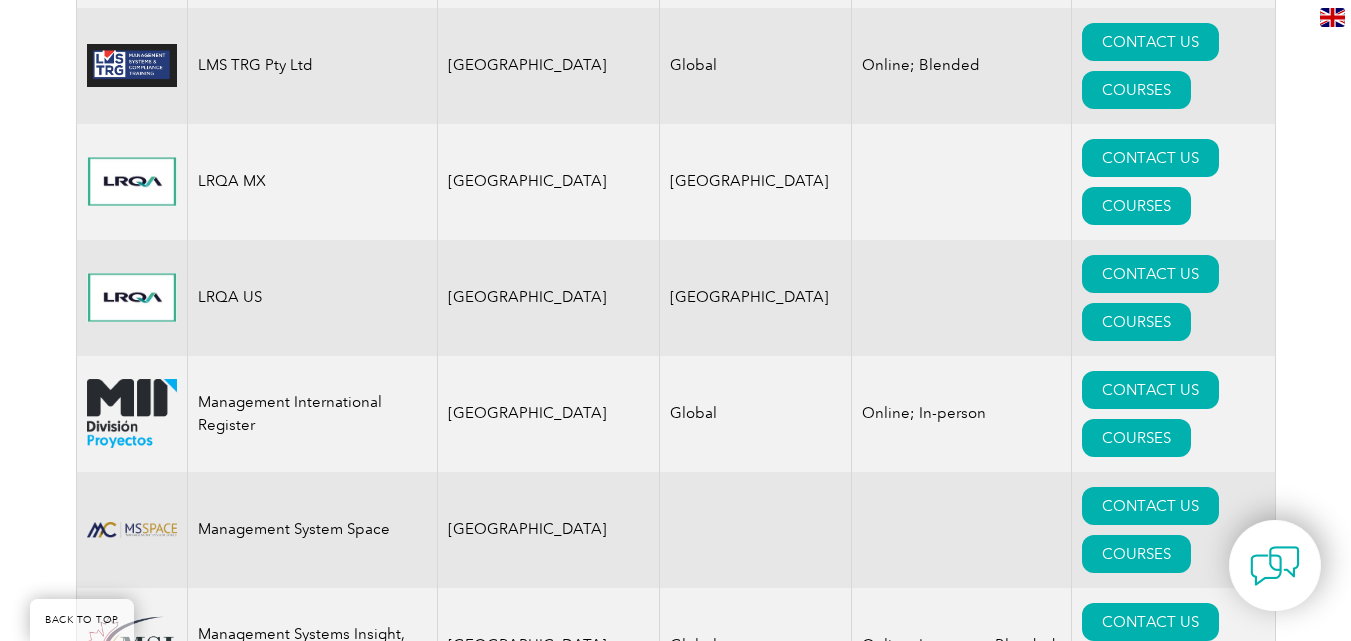 click on "CONTACT US" at bounding box center (1150, 8023) 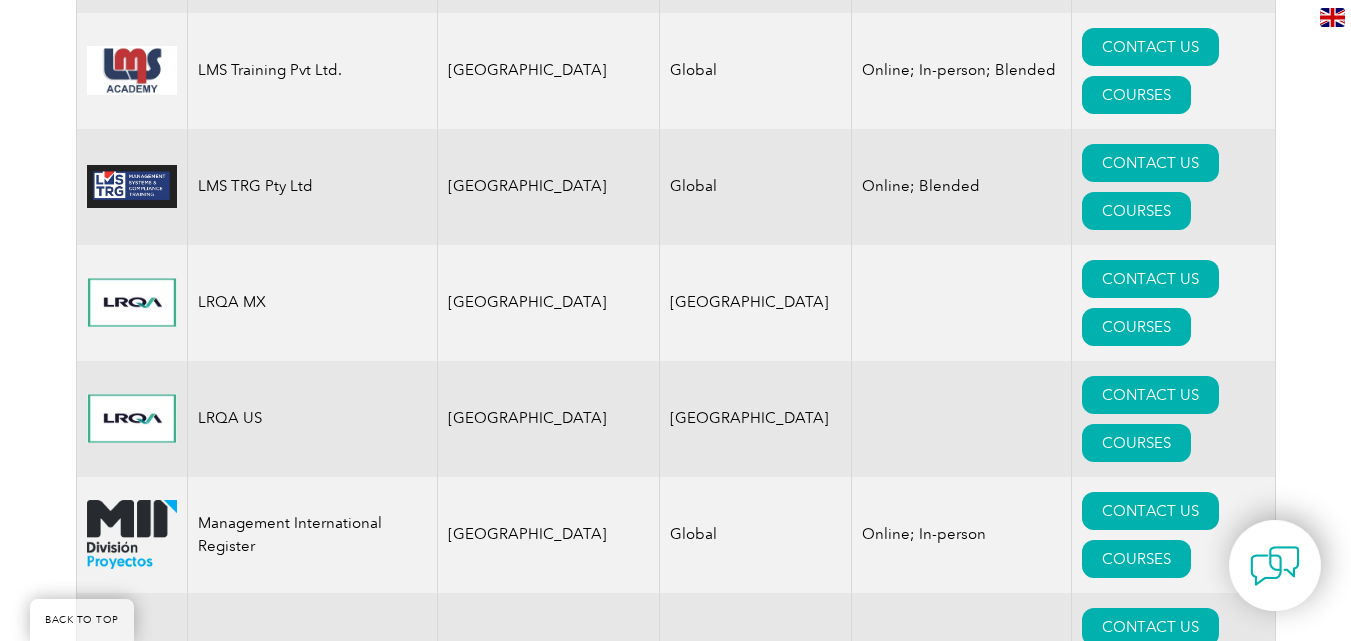scroll, scrollTop: 17893, scrollLeft: 0, axis: vertical 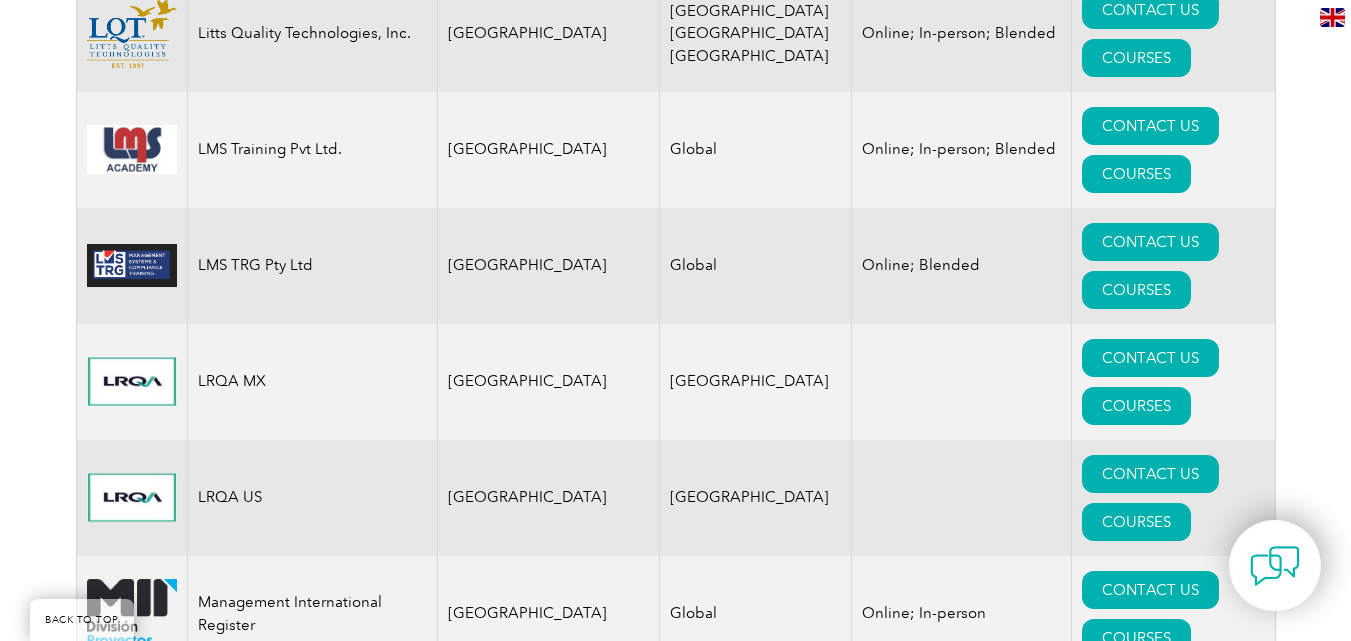 click on "CONTACT US" at bounding box center (1150, 7875) 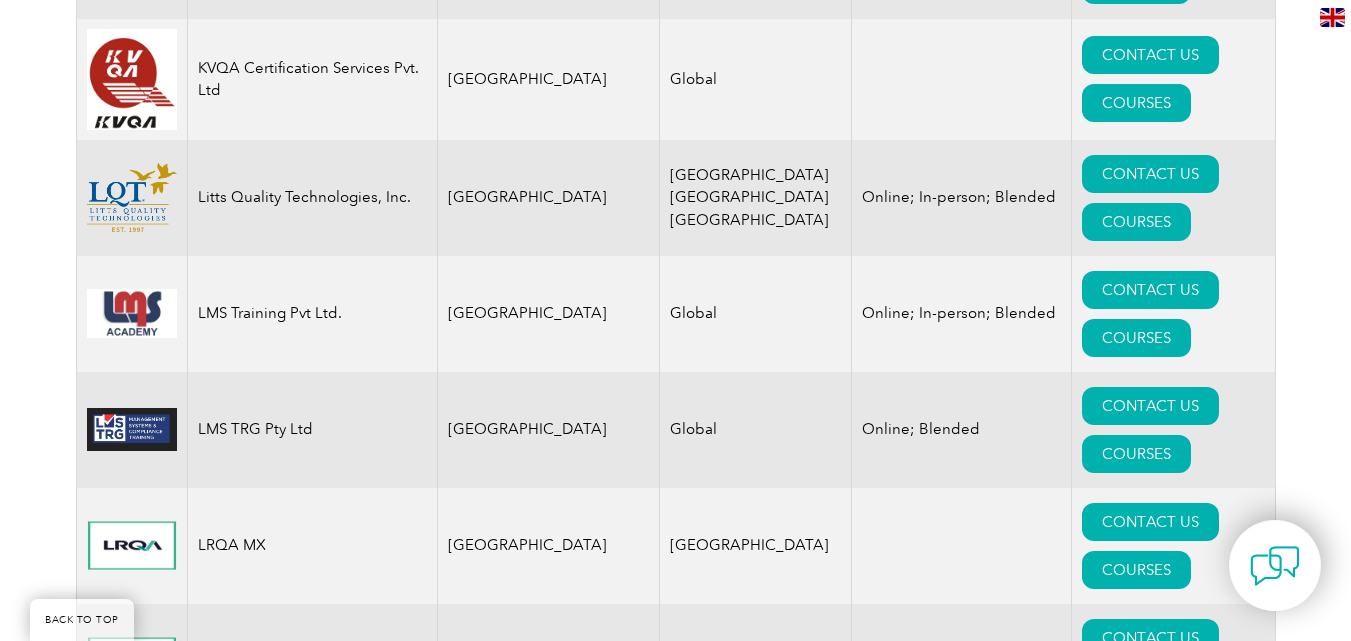 scroll, scrollTop: 17693, scrollLeft: 0, axis: vertical 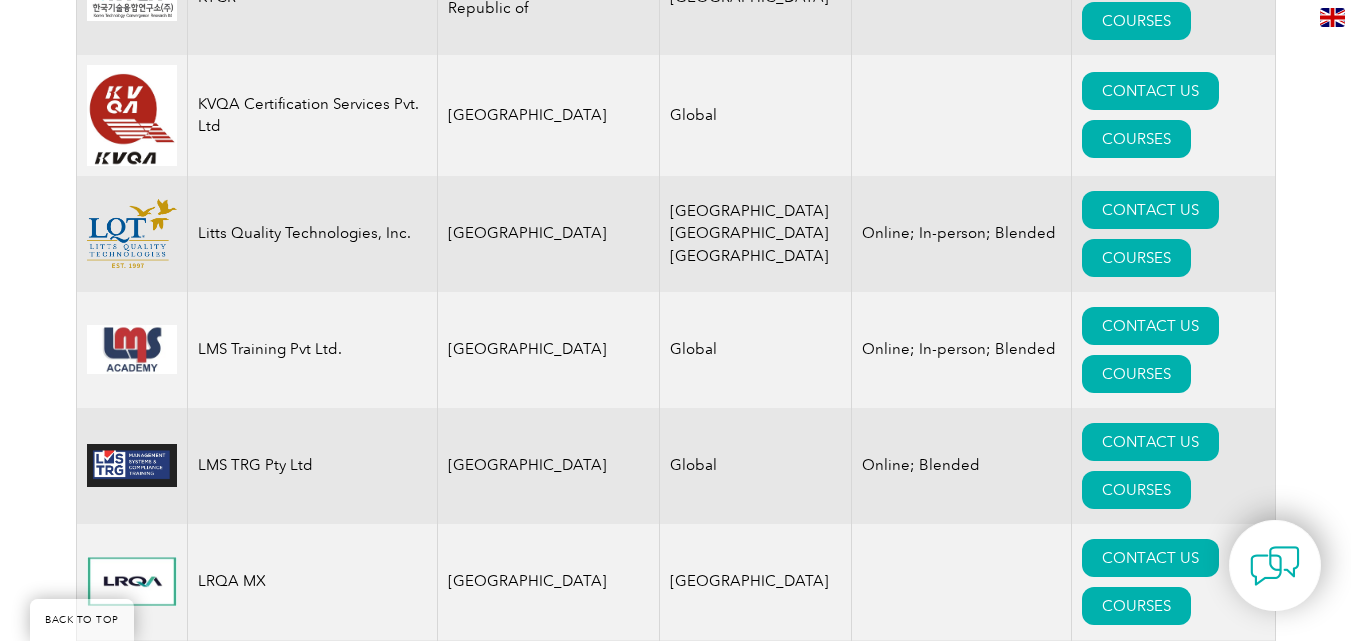 click on "CONTACT US" at bounding box center [1150, 7727] 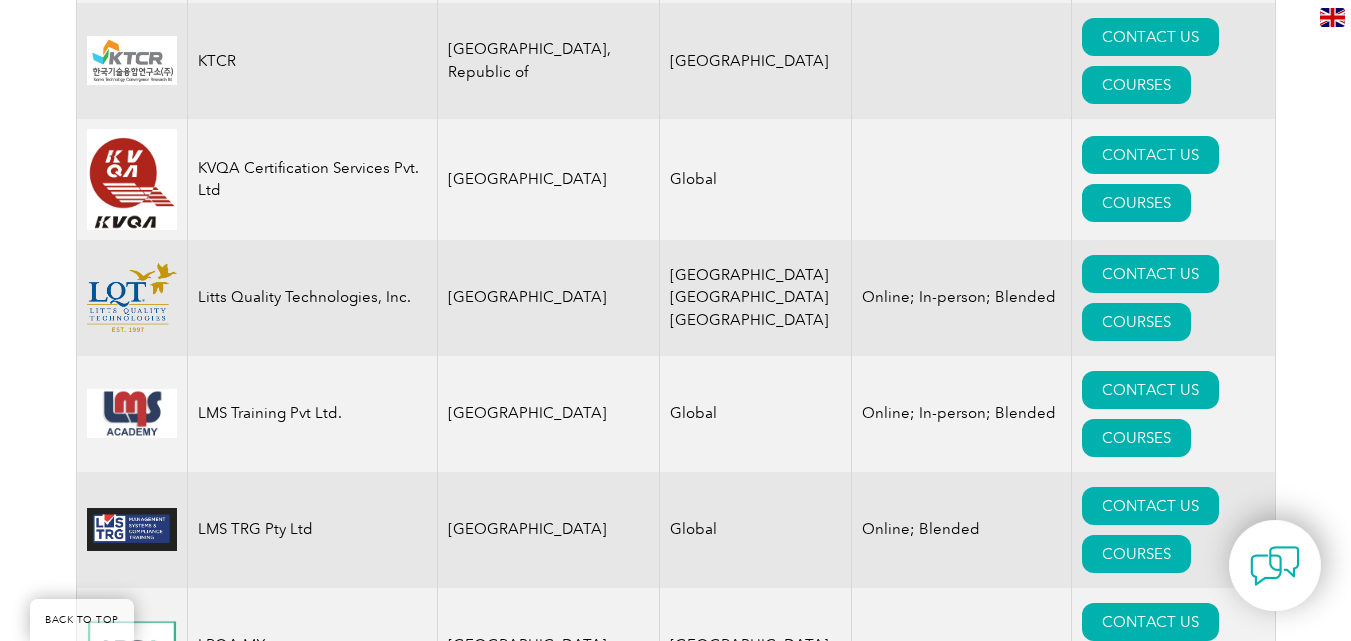 scroll, scrollTop: 17593, scrollLeft: 0, axis: vertical 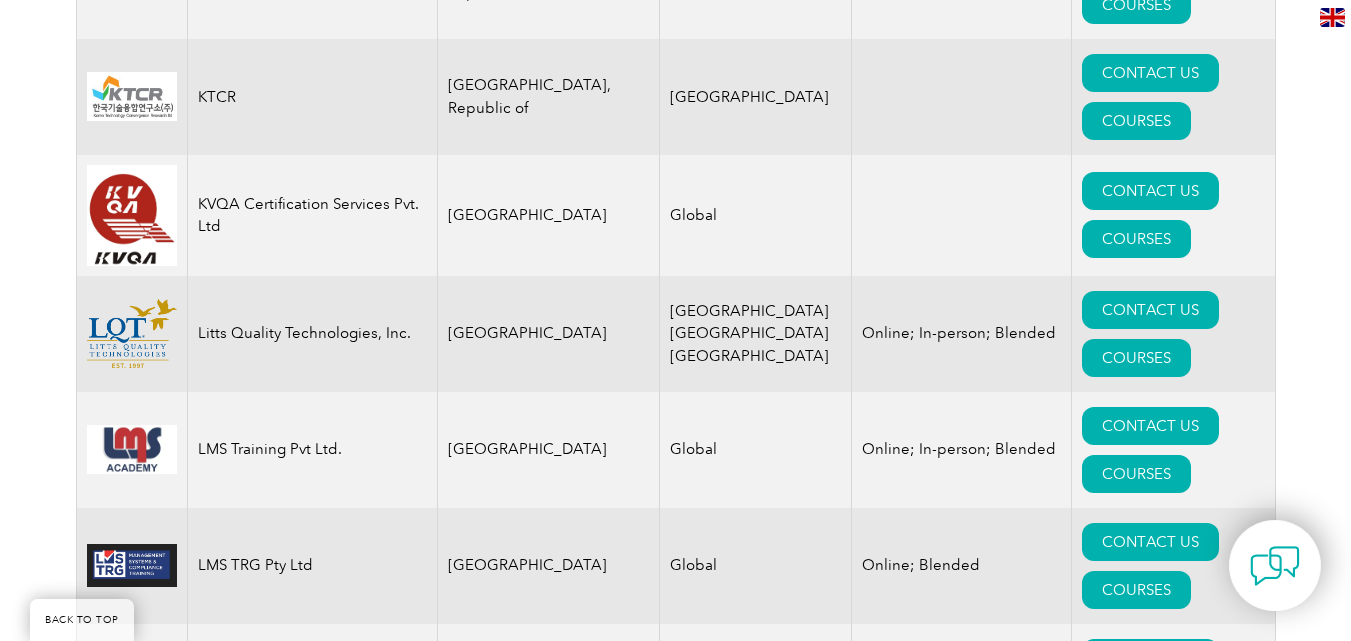 click on "CONTACT US" at bounding box center (1150, 7711) 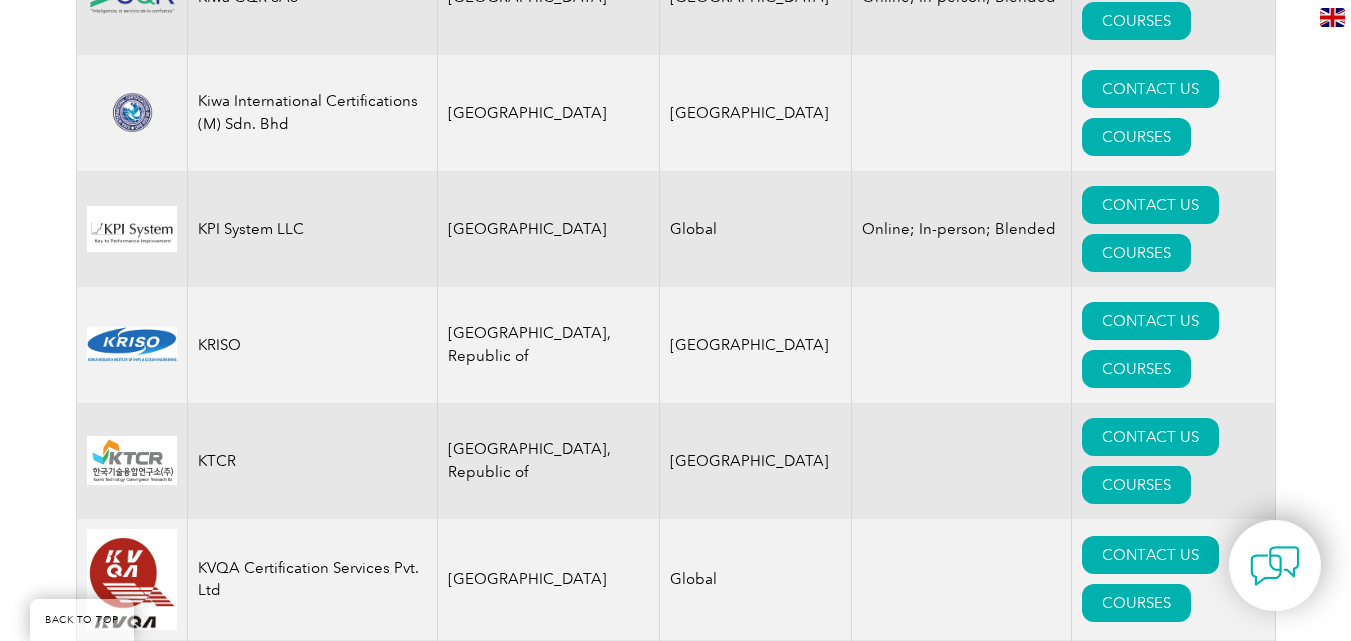 scroll, scrollTop: 17193, scrollLeft: 0, axis: vertical 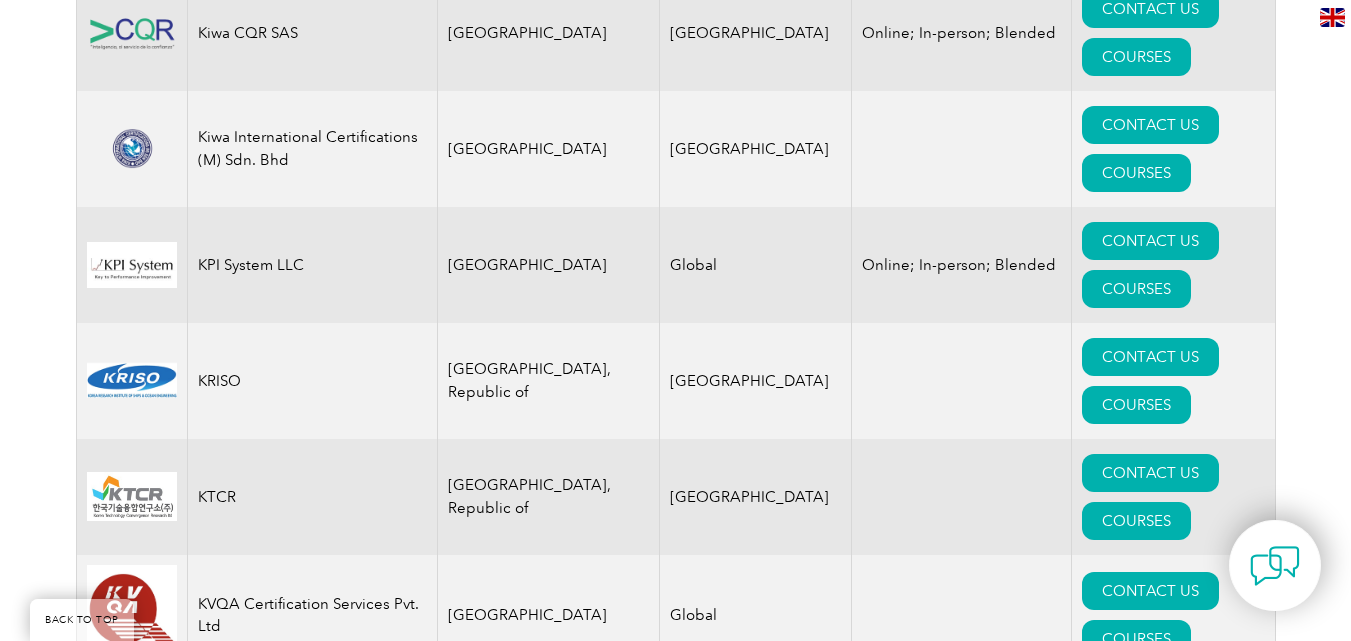 click on "CONTACT US" at bounding box center [1150, 7531] 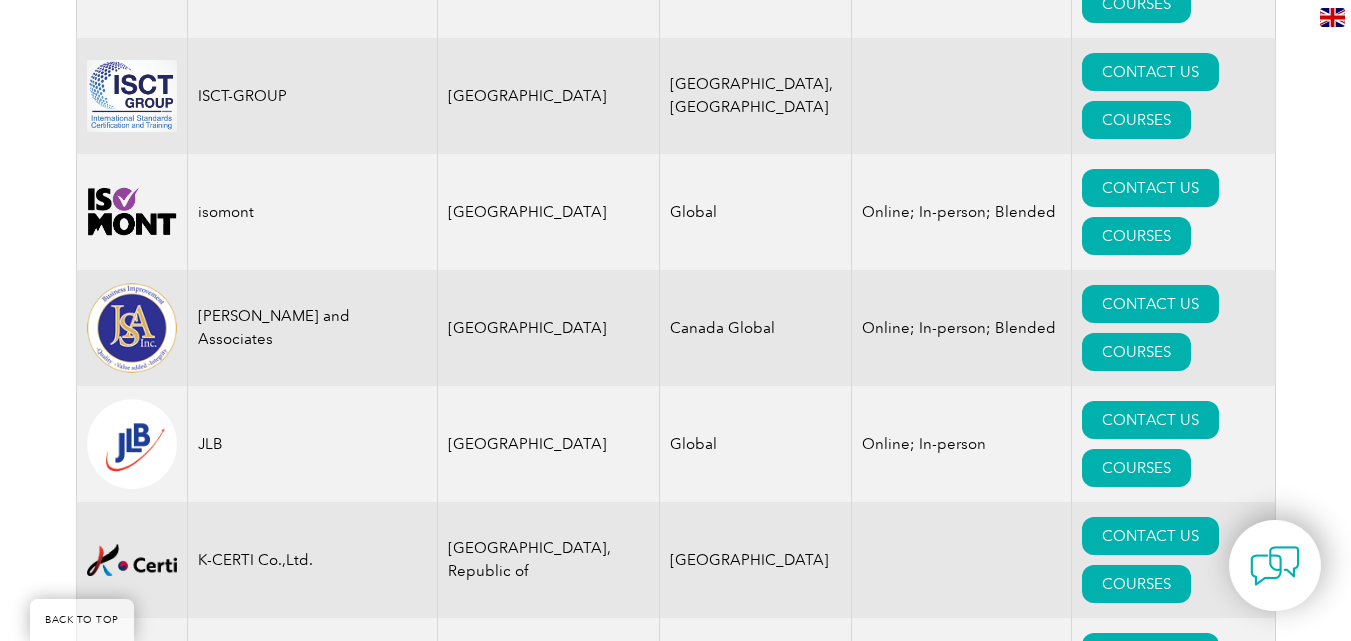 scroll, scrollTop: 16193, scrollLeft: 0, axis: vertical 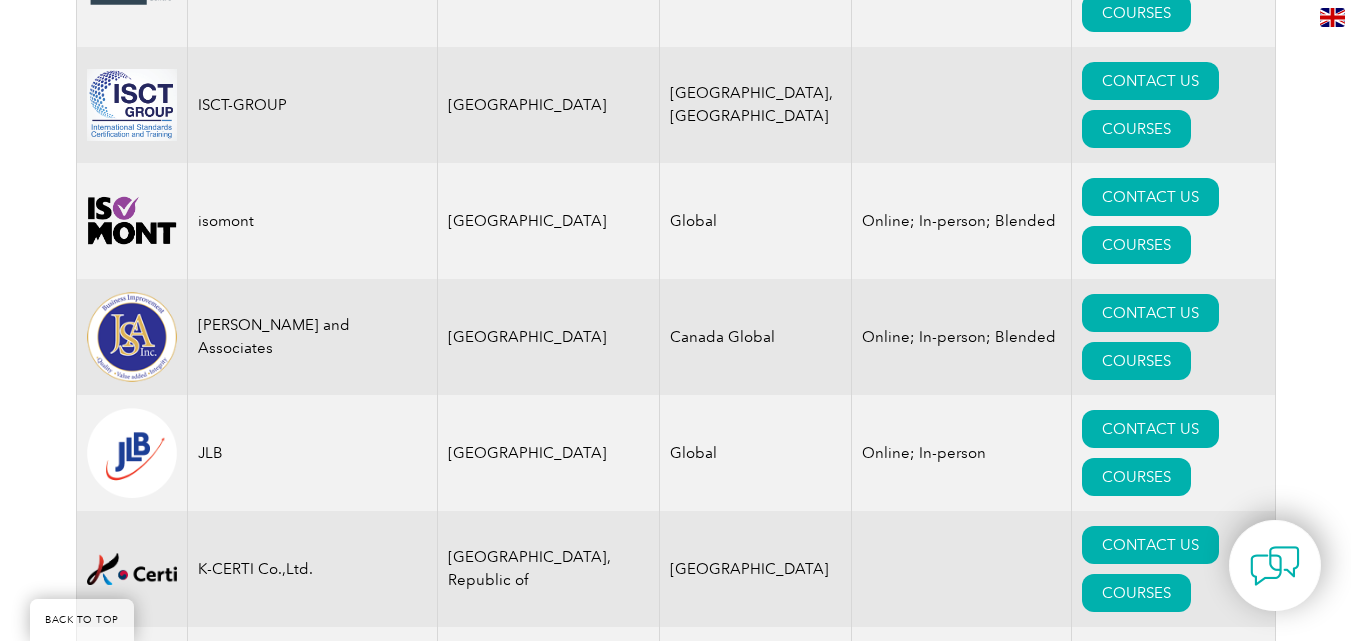 click on "CONTACT US" at bounding box center [1150, 7247] 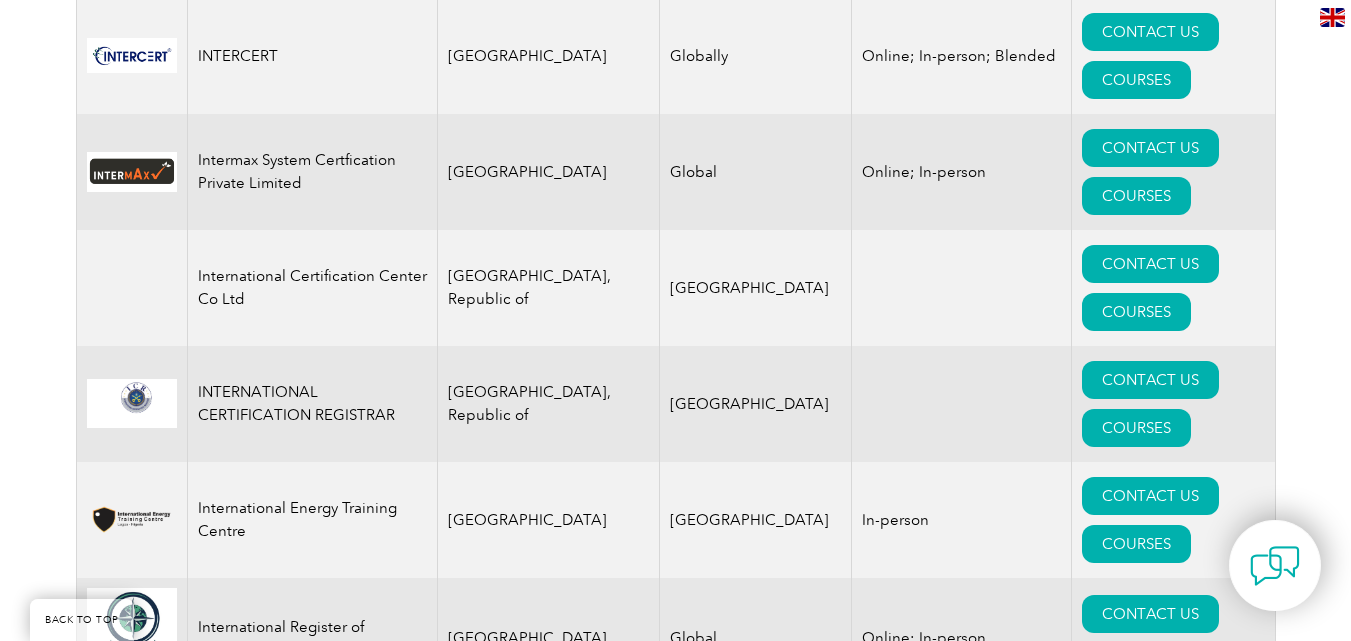 scroll, scrollTop: 14693, scrollLeft: 0, axis: vertical 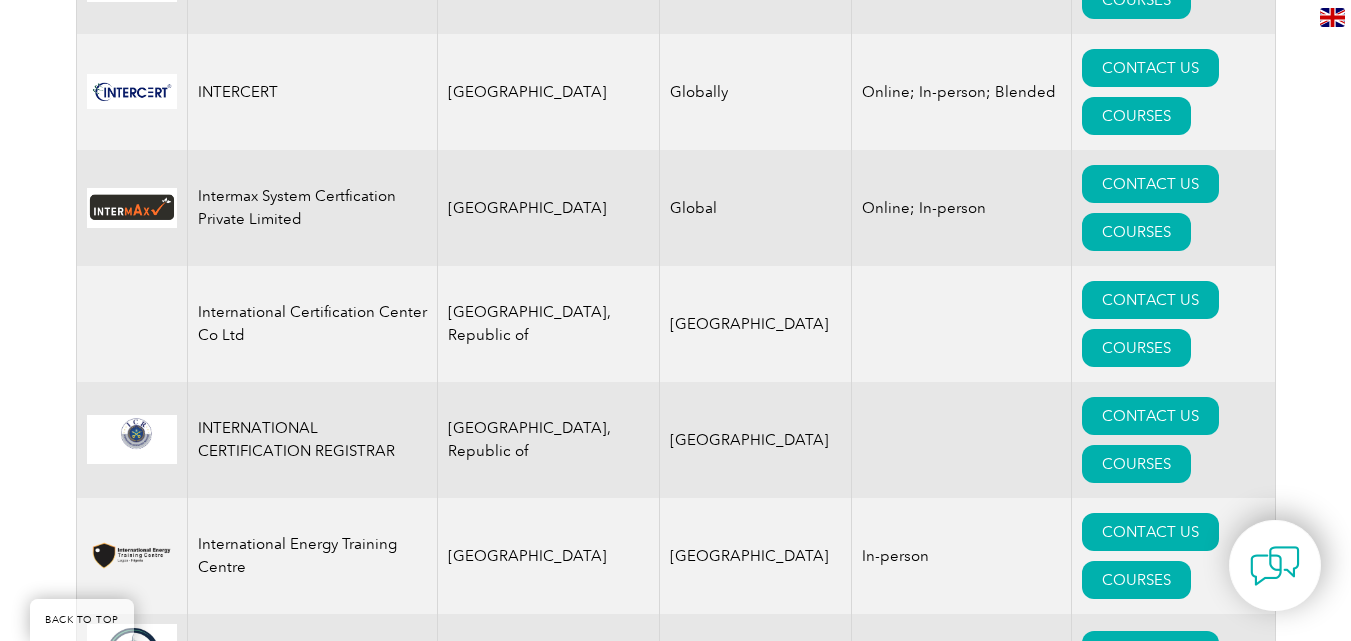 click on "CONTACT US" at bounding box center [1150, 6705] 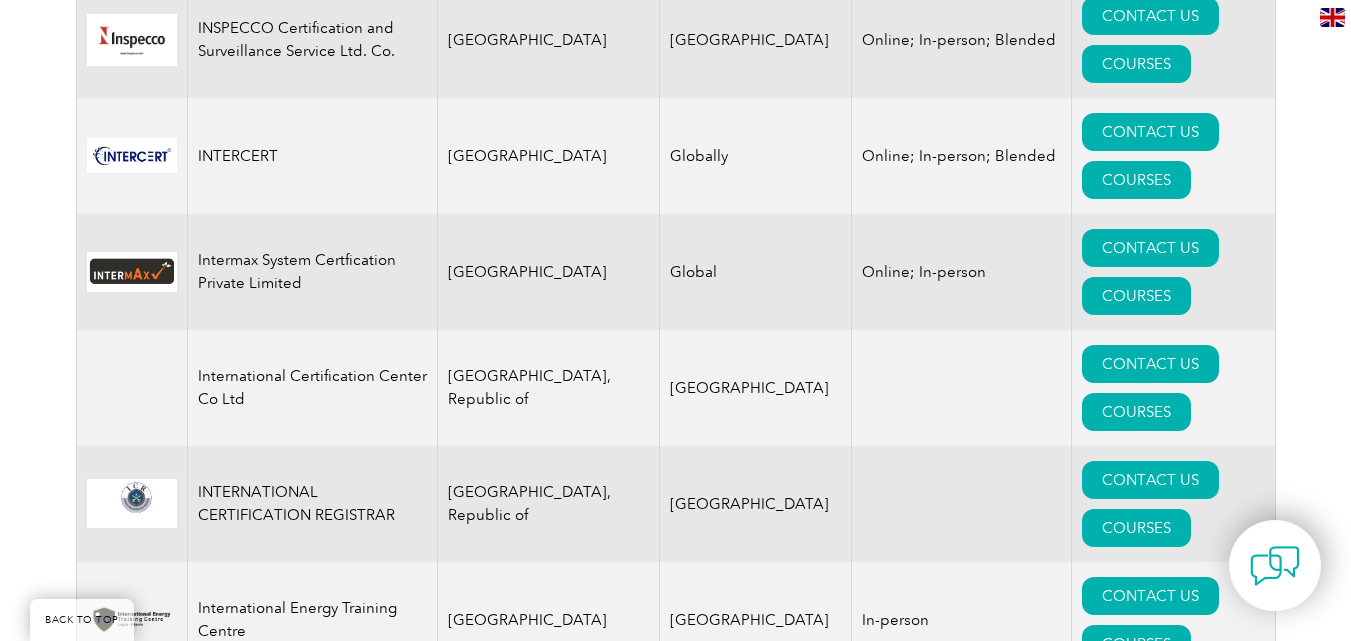 scroll, scrollTop: 14593, scrollLeft: 0, axis: vertical 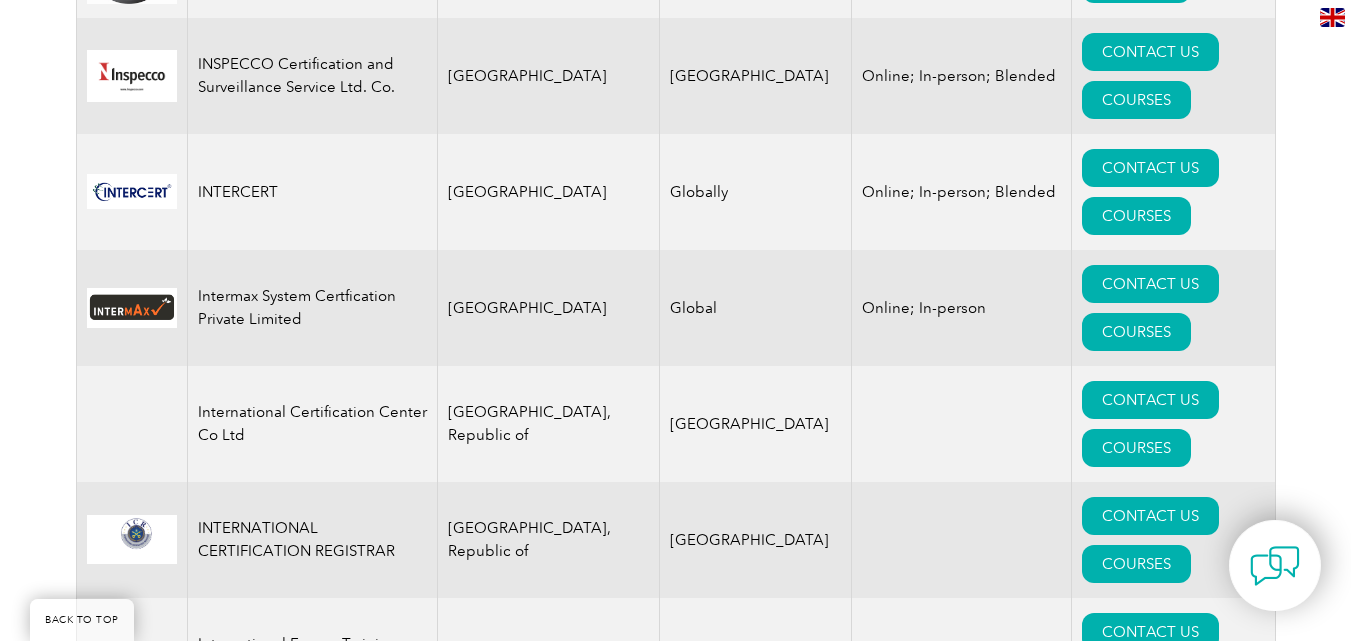click on "CONTACT US" at bounding box center (1150, 6520) 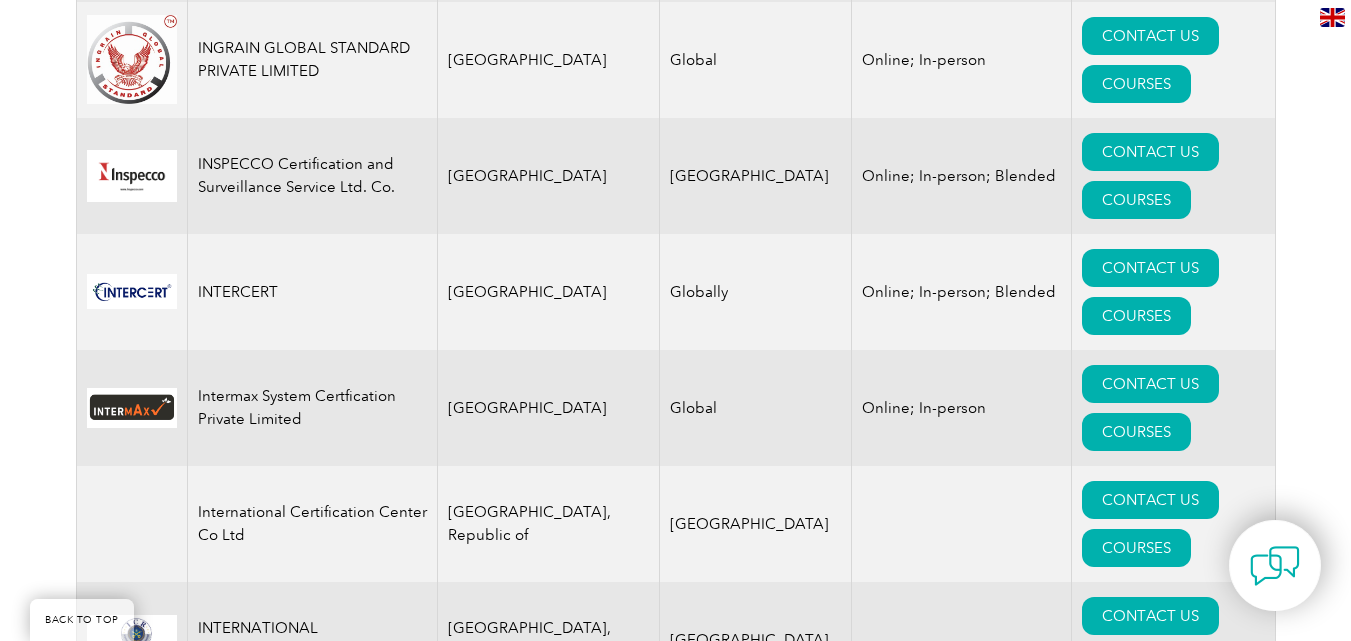 click on "CONTACT US" at bounding box center [1150, 6272] 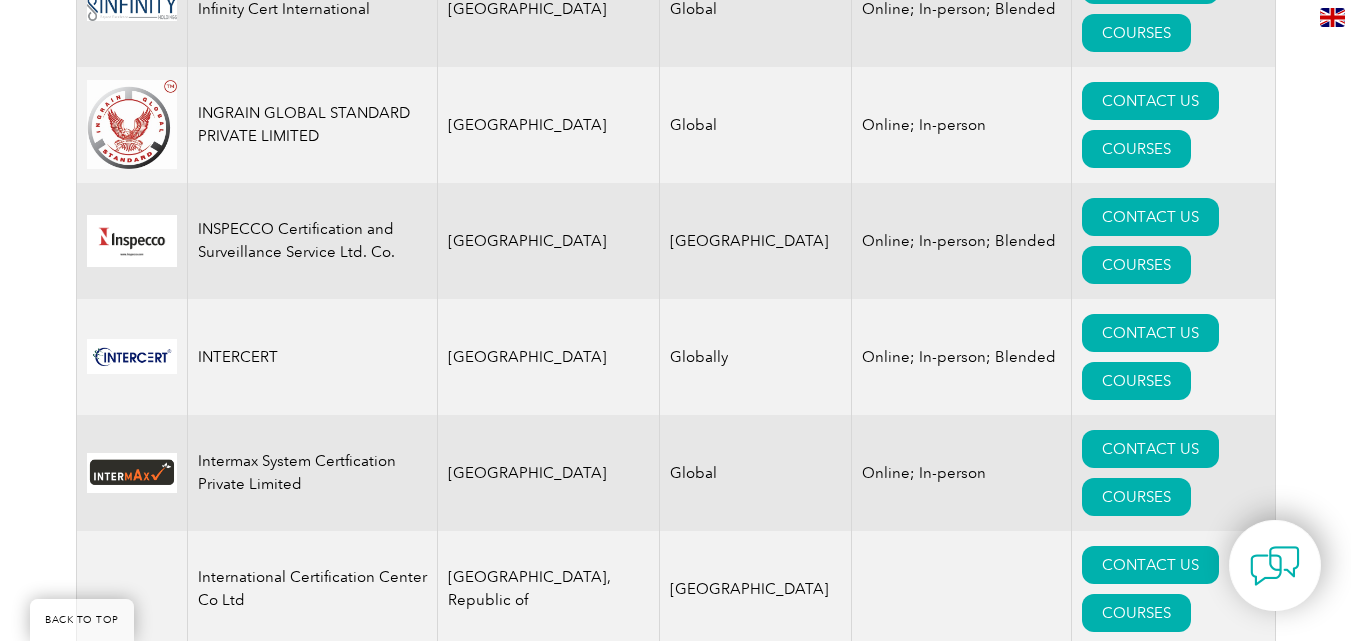 scroll, scrollTop: 14393, scrollLeft: 0, axis: vertical 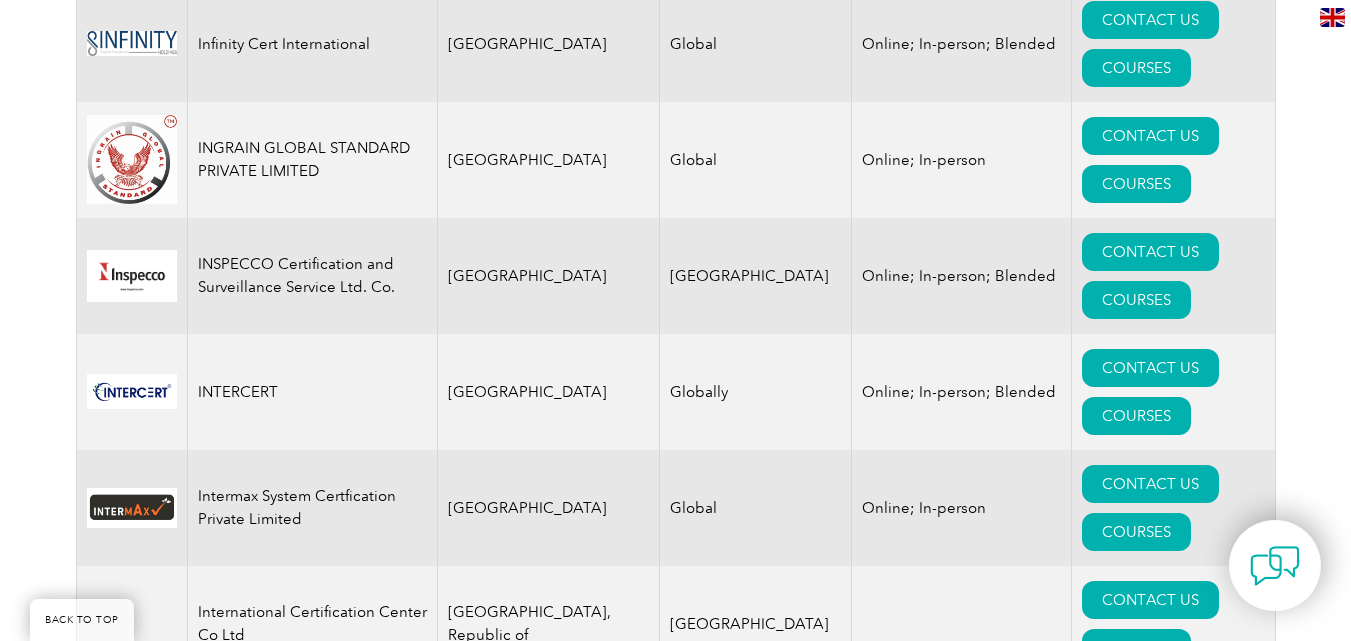 click on "CONTACT US" at bounding box center [1150, 6256] 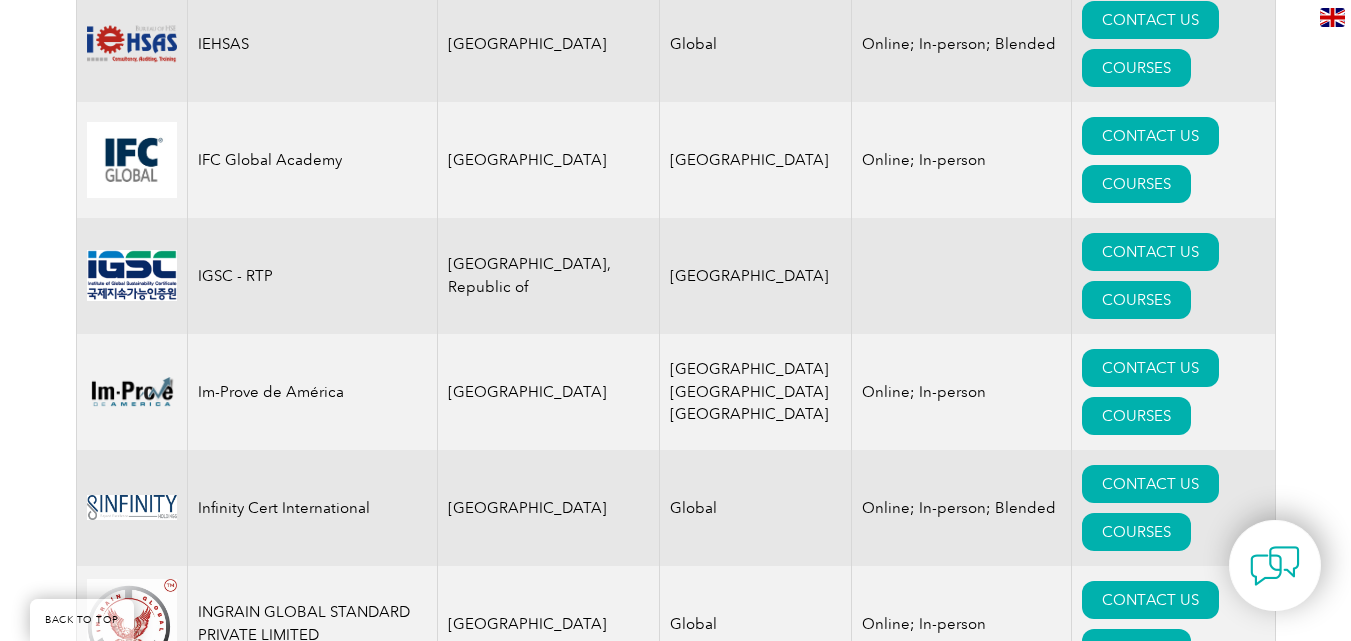 scroll, scrollTop: 13893, scrollLeft: 0, axis: vertical 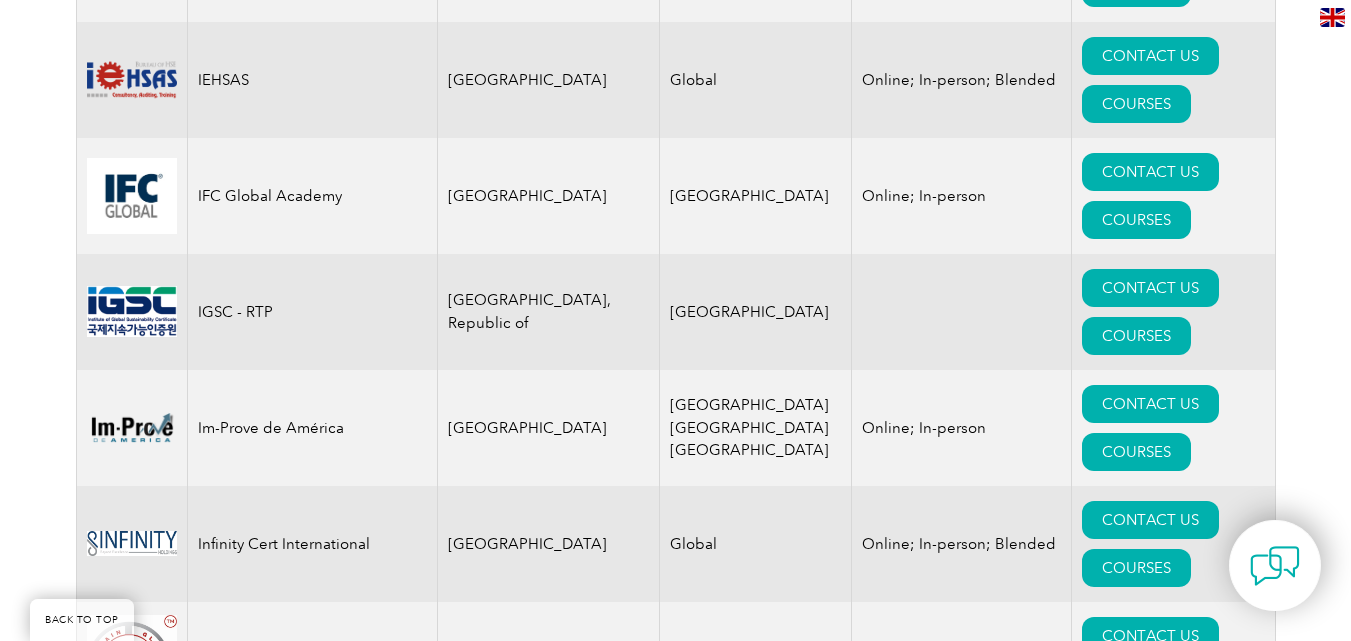 click on "CONTACT US" at bounding box center [1150, 6021] 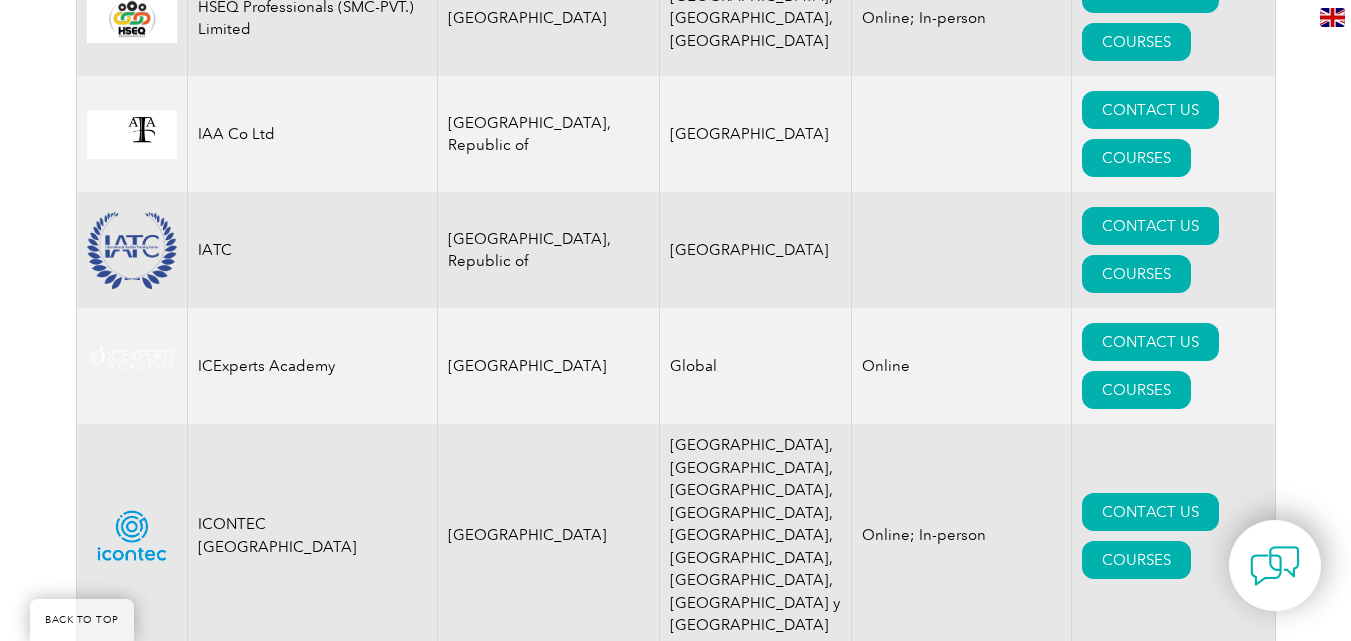 scroll, scrollTop: 13093, scrollLeft: 0, axis: vertical 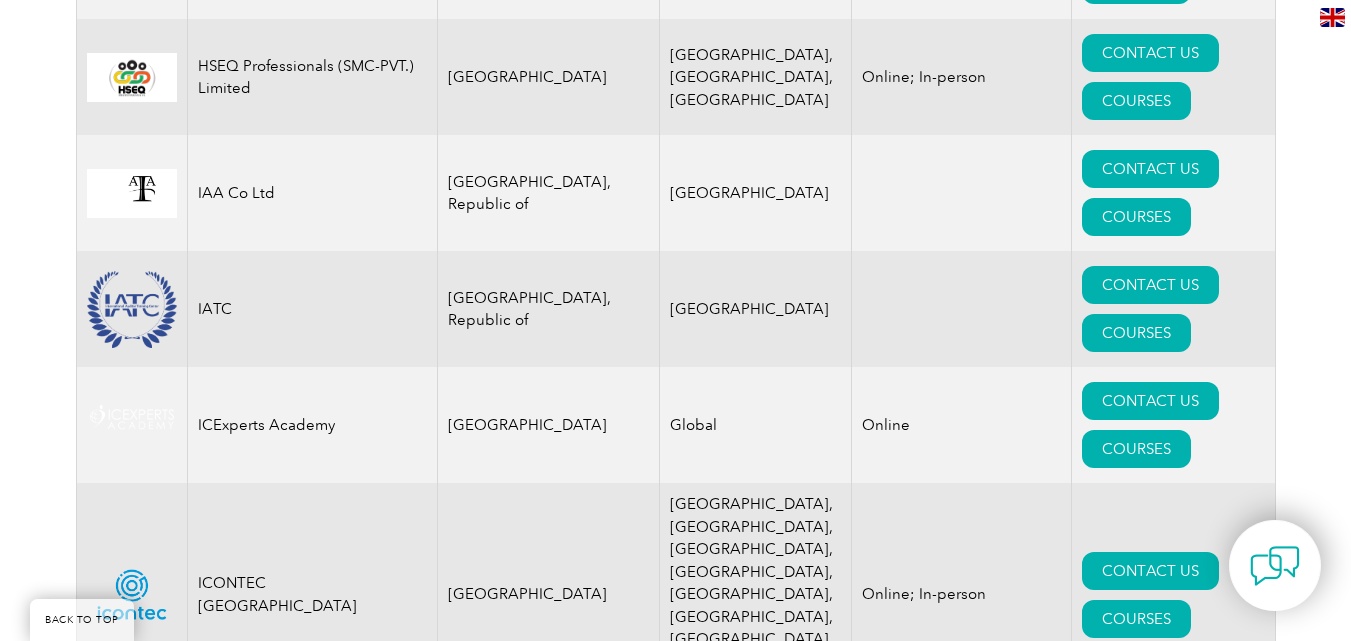 click on "CONTACT US" at bounding box center [1150, 5854] 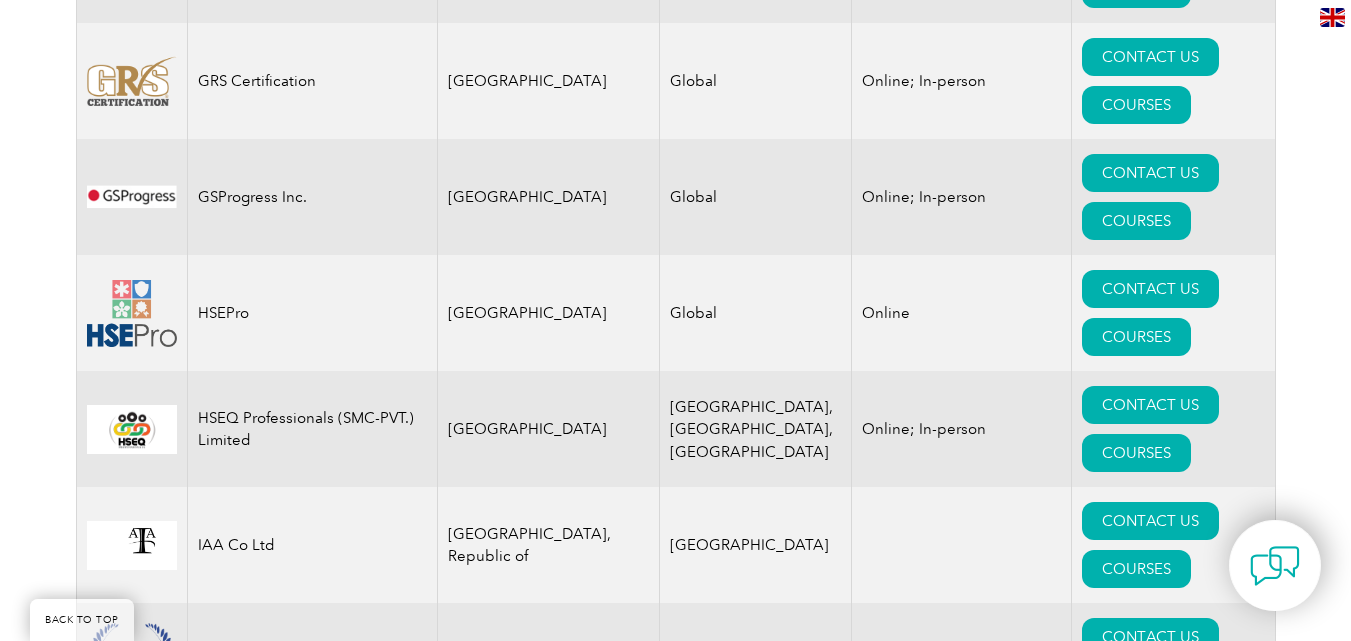 scroll, scrollTop: 12693, scrollLeft: 0, axis: vertical 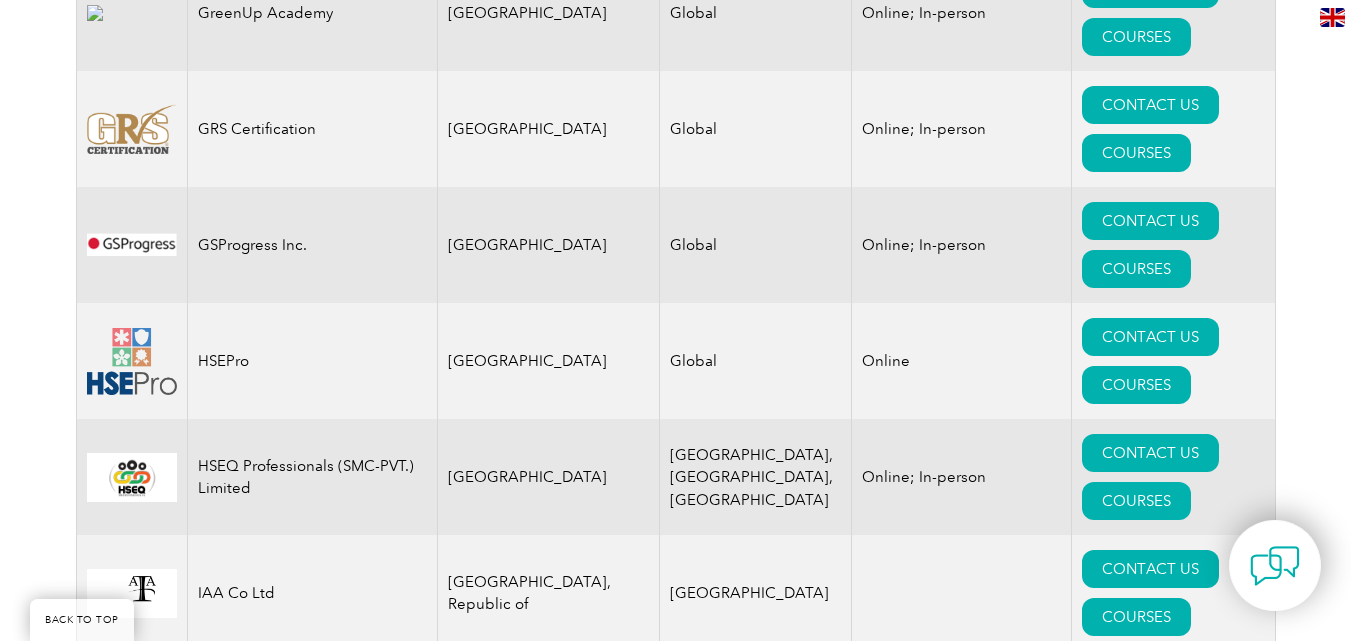 click on "CONTACT US" at bounding box center (1150, 5790) 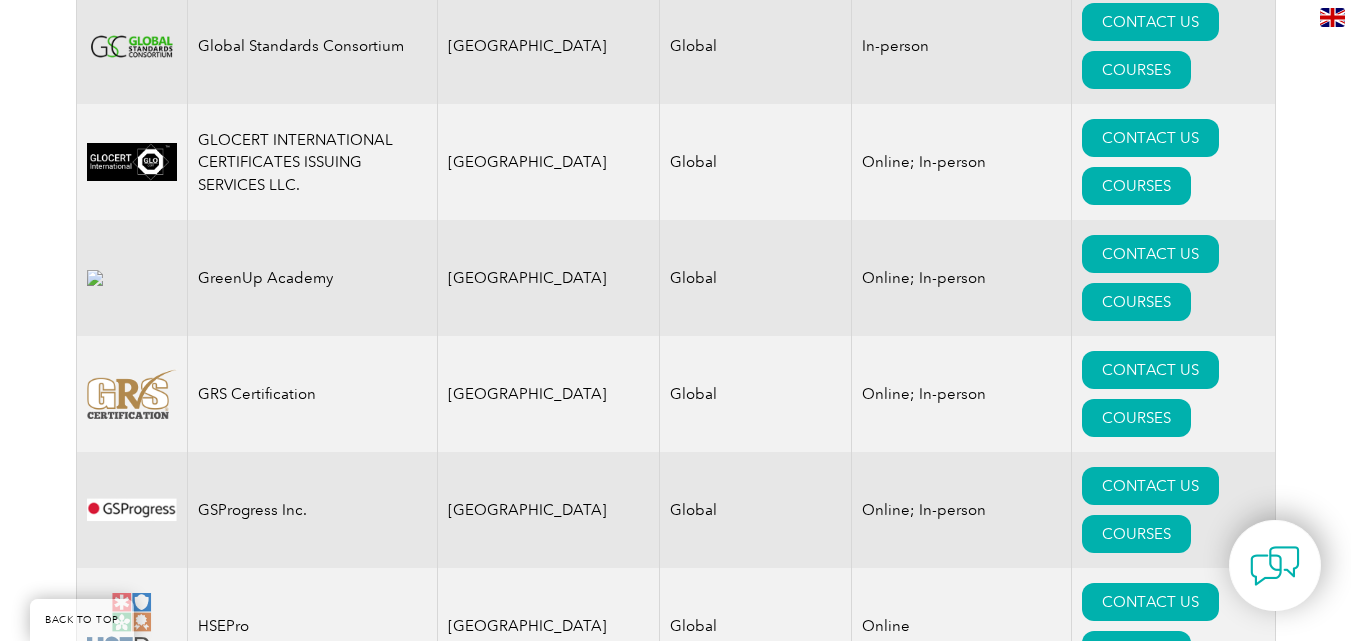 scroll, scrollTop: 12393, scrollLeft: 0, axis: vertical 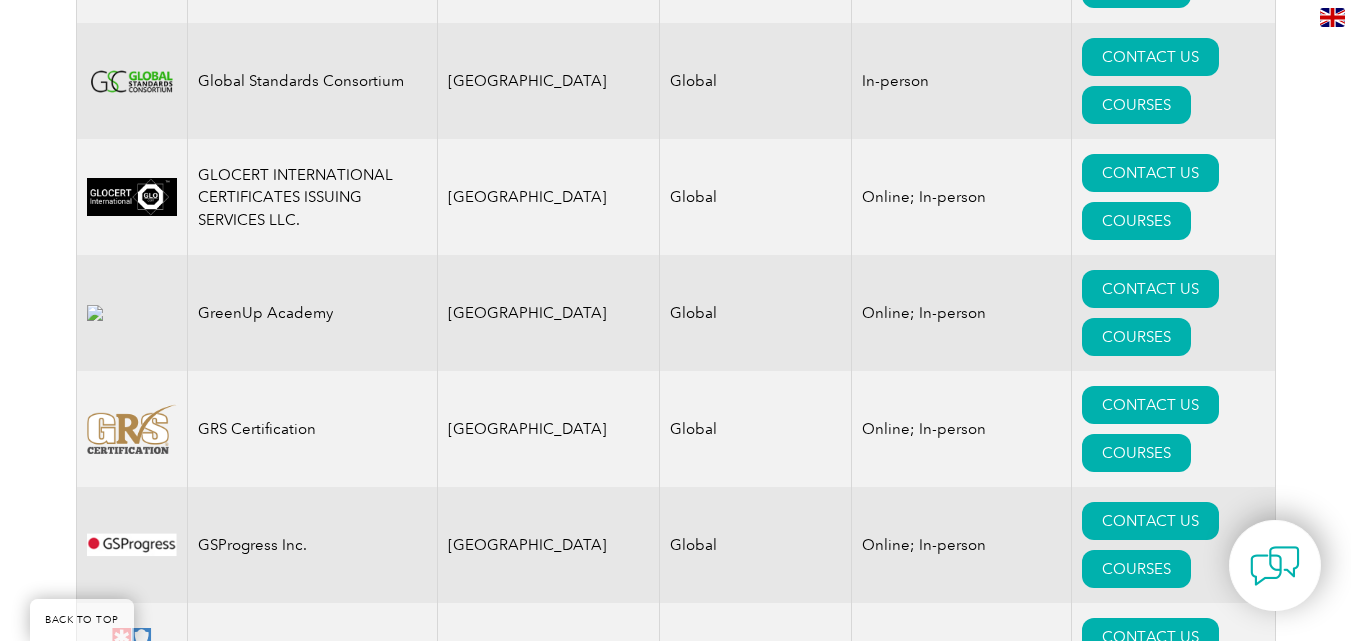 click on "CONTACT US" at bounding box center (1150, 5510) 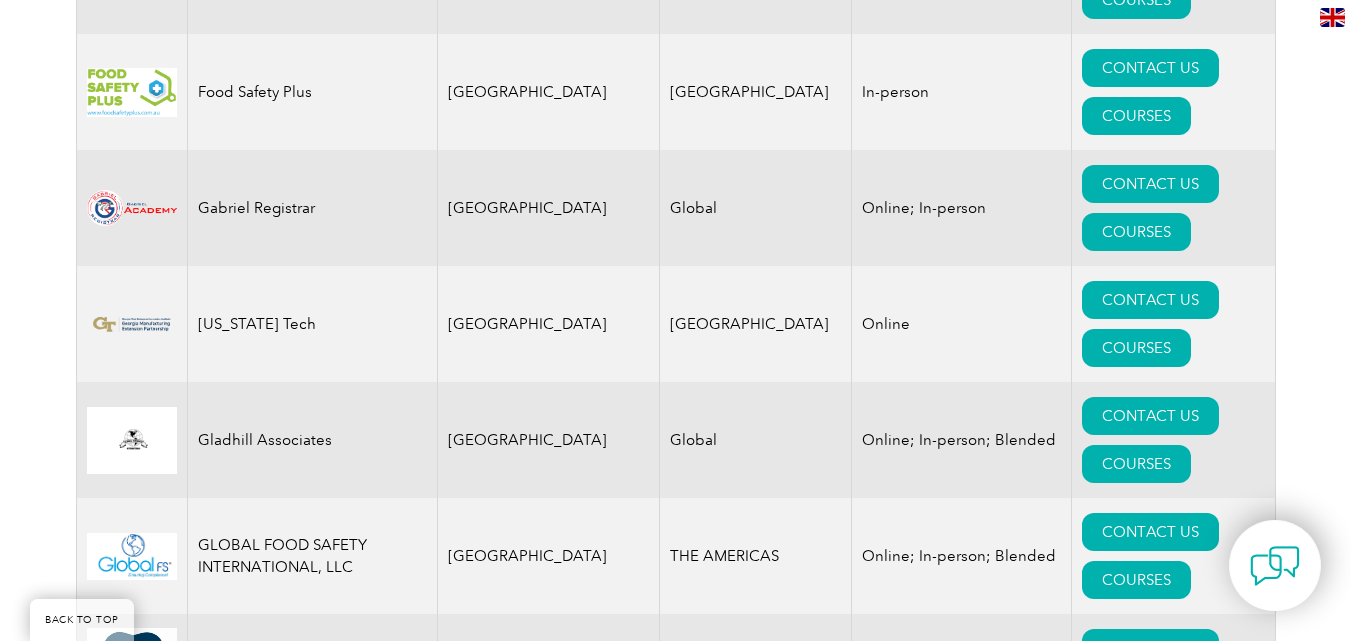 scroll, scrollTop: 11293, scrollLeft: 0, axis: vertical 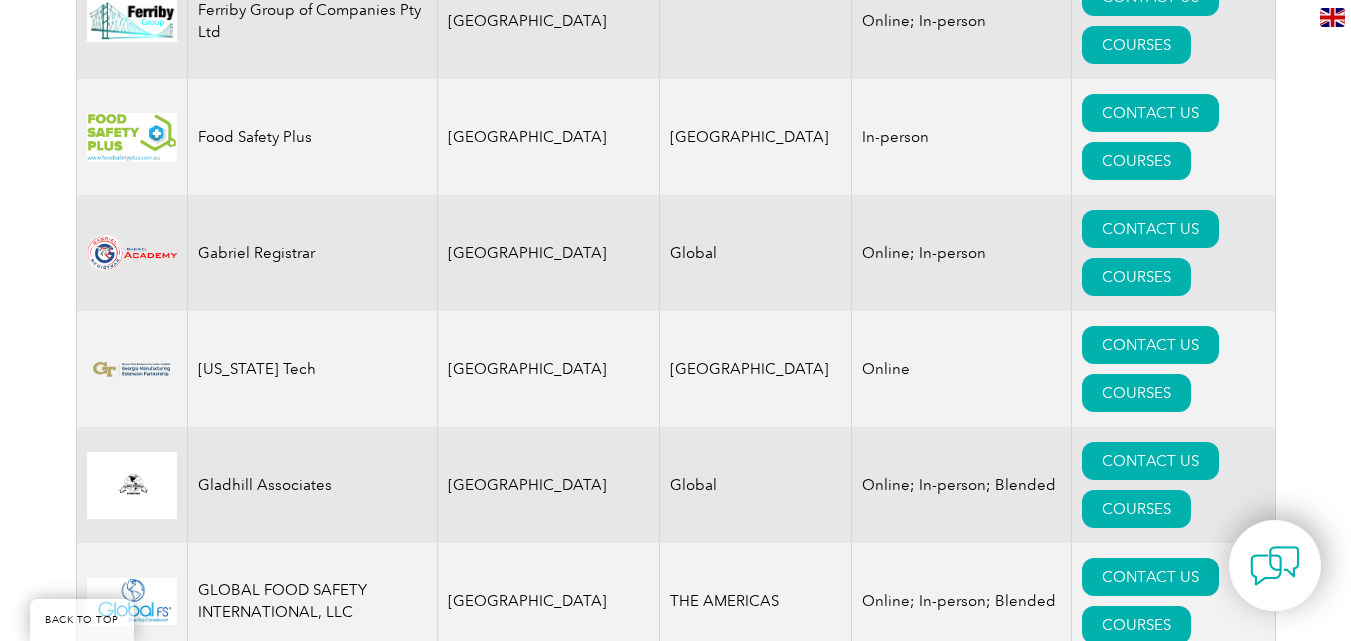 click on "CONTACT US" at bounding box center [1150, 4981] 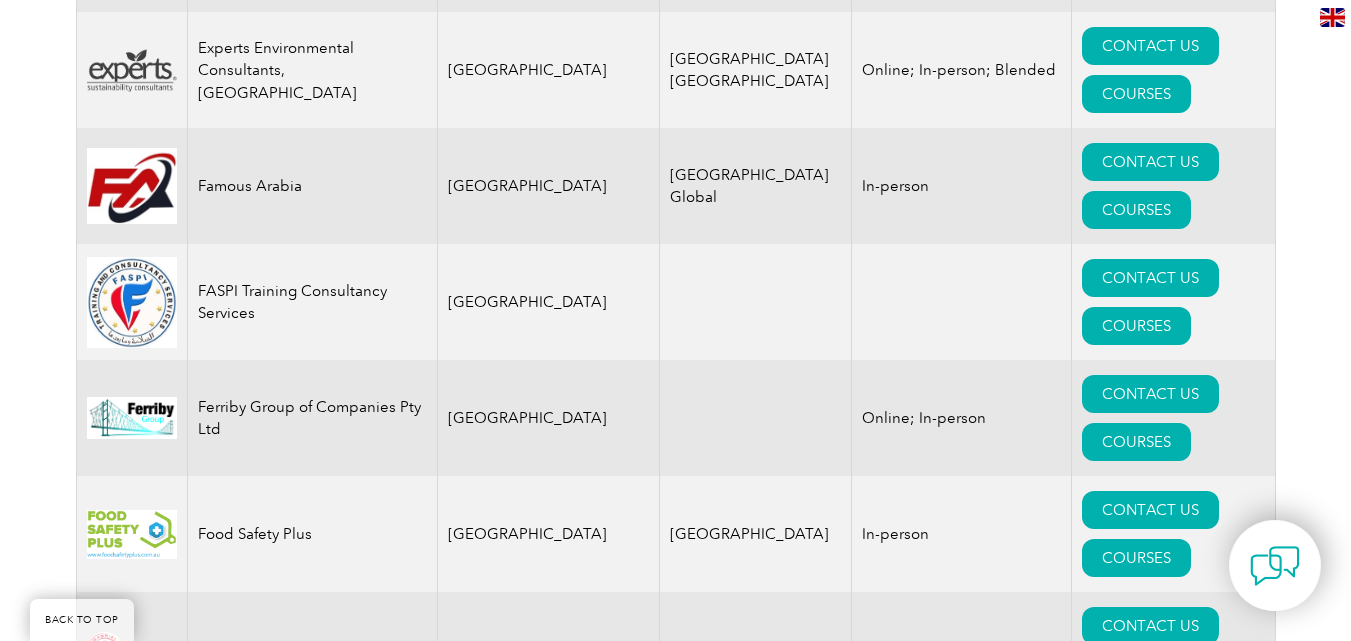 scroll, scrollTop: 10893, scrollLeft: 0, axis: vertical 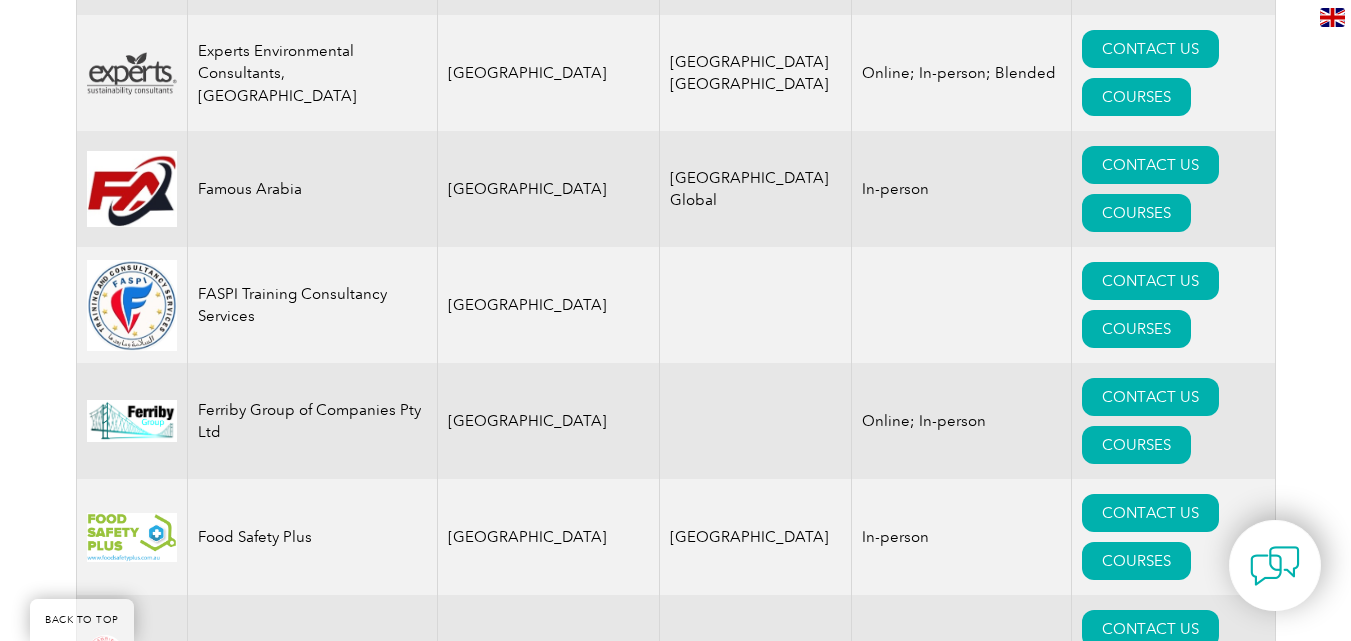 click on "CONTACT US" at bounding box center (1150, 4569) 